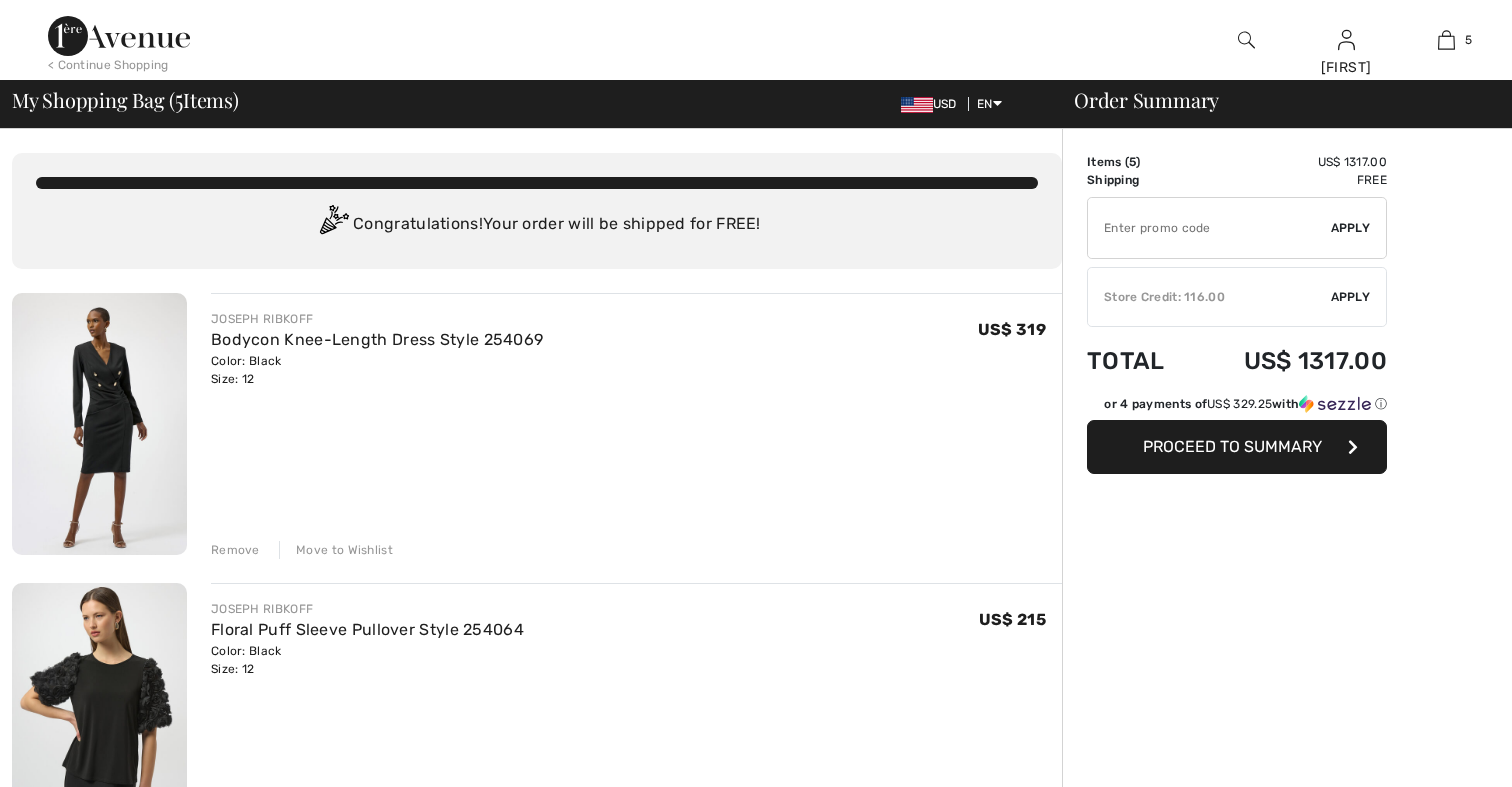 scroll, scrollTop: 0, scrollLeft: 0, axis: both 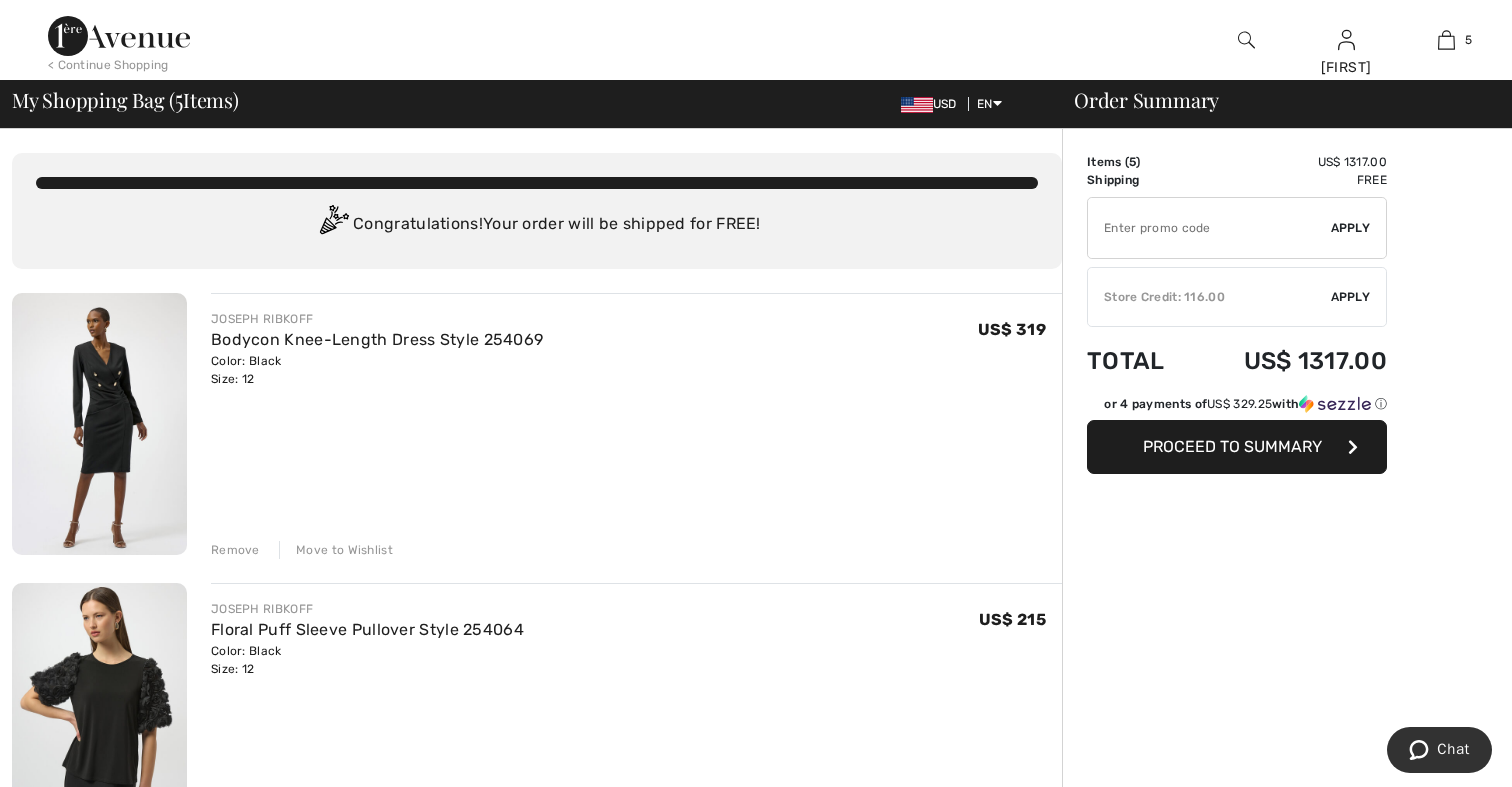 click on "Move to Wishlist" at bounding box center [336, 550] 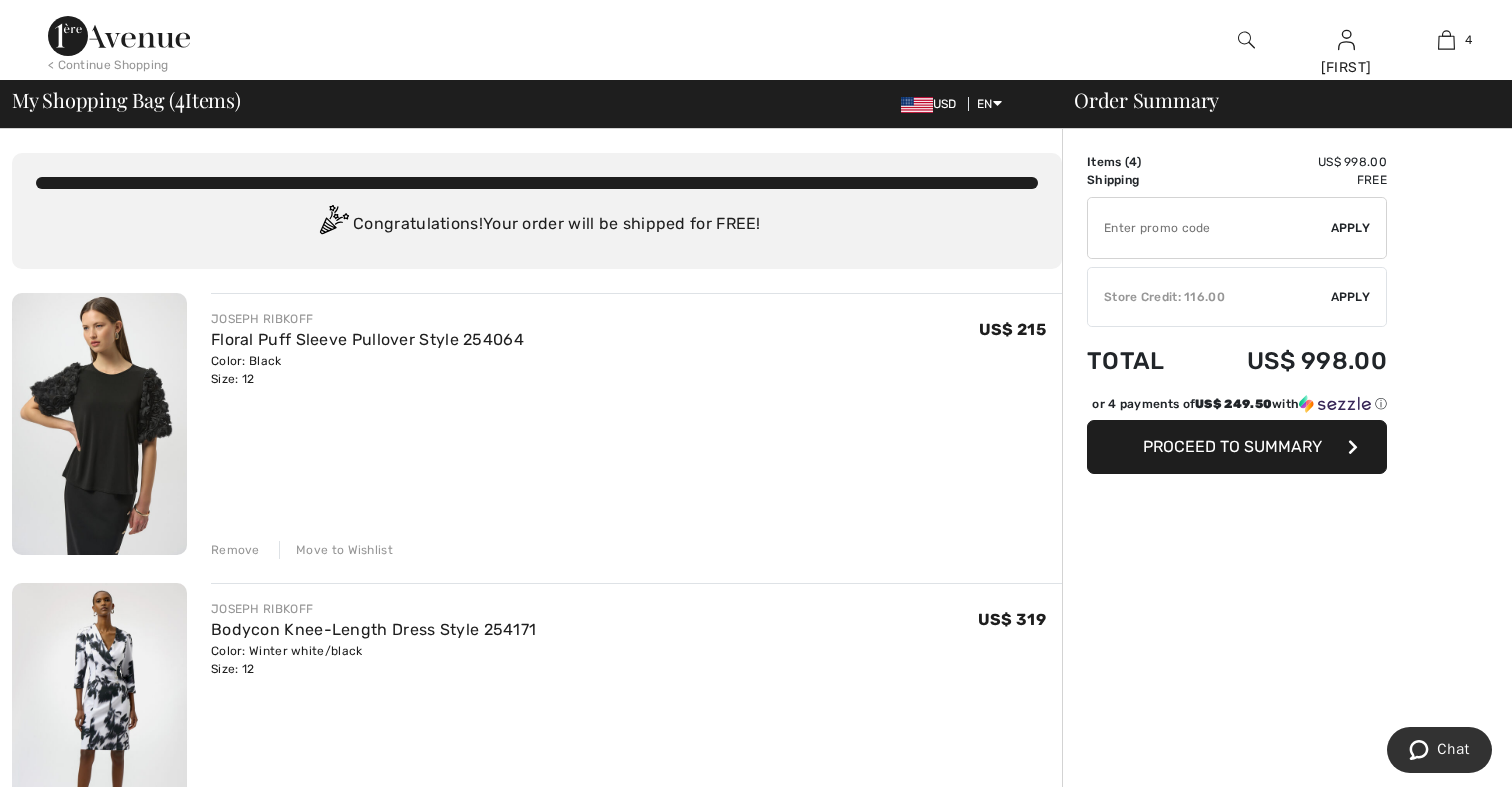 click on "Remove" at bounding box center (235, 550) 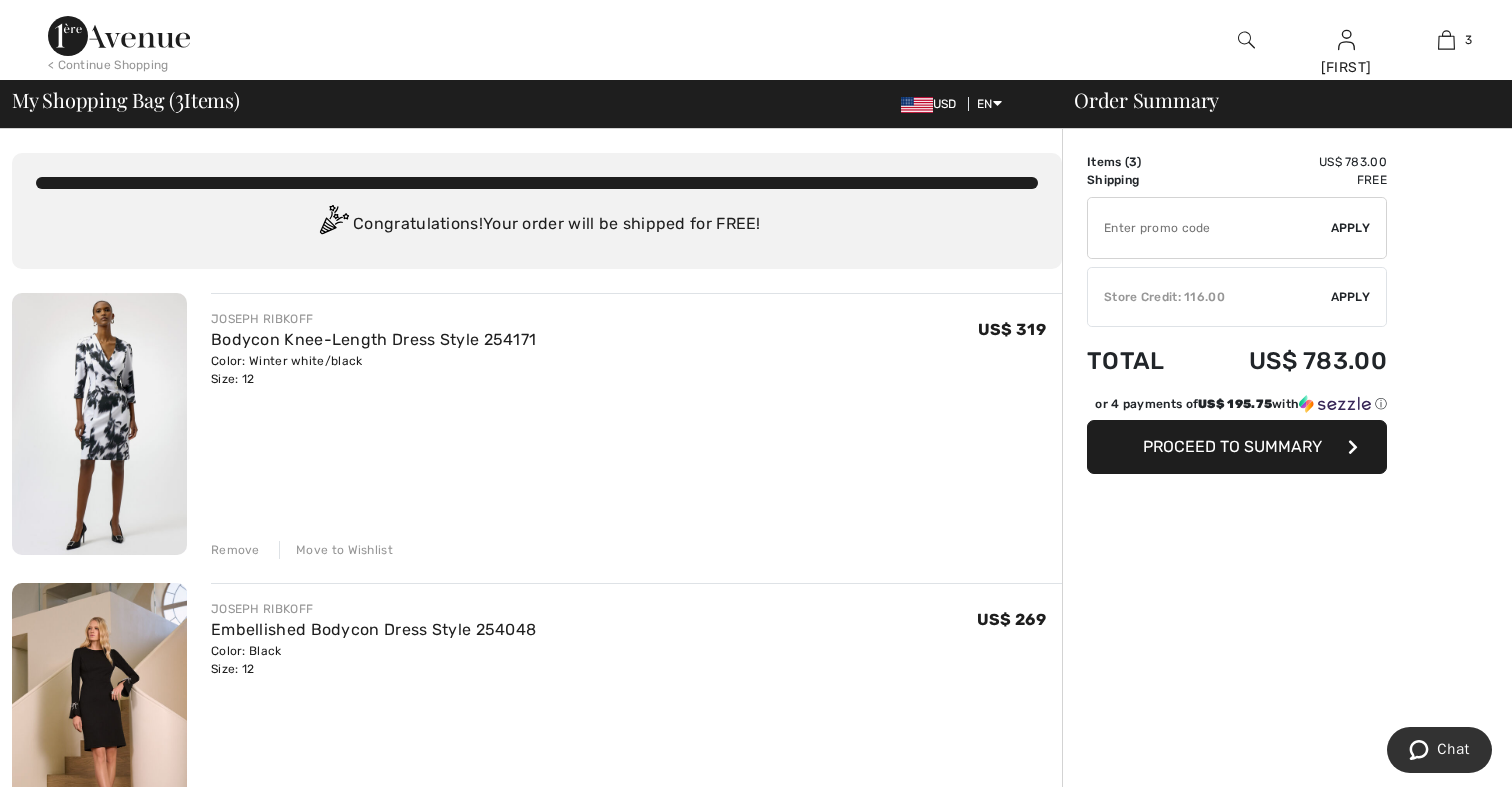 click on "Remove" at bounding box center [235, 550] 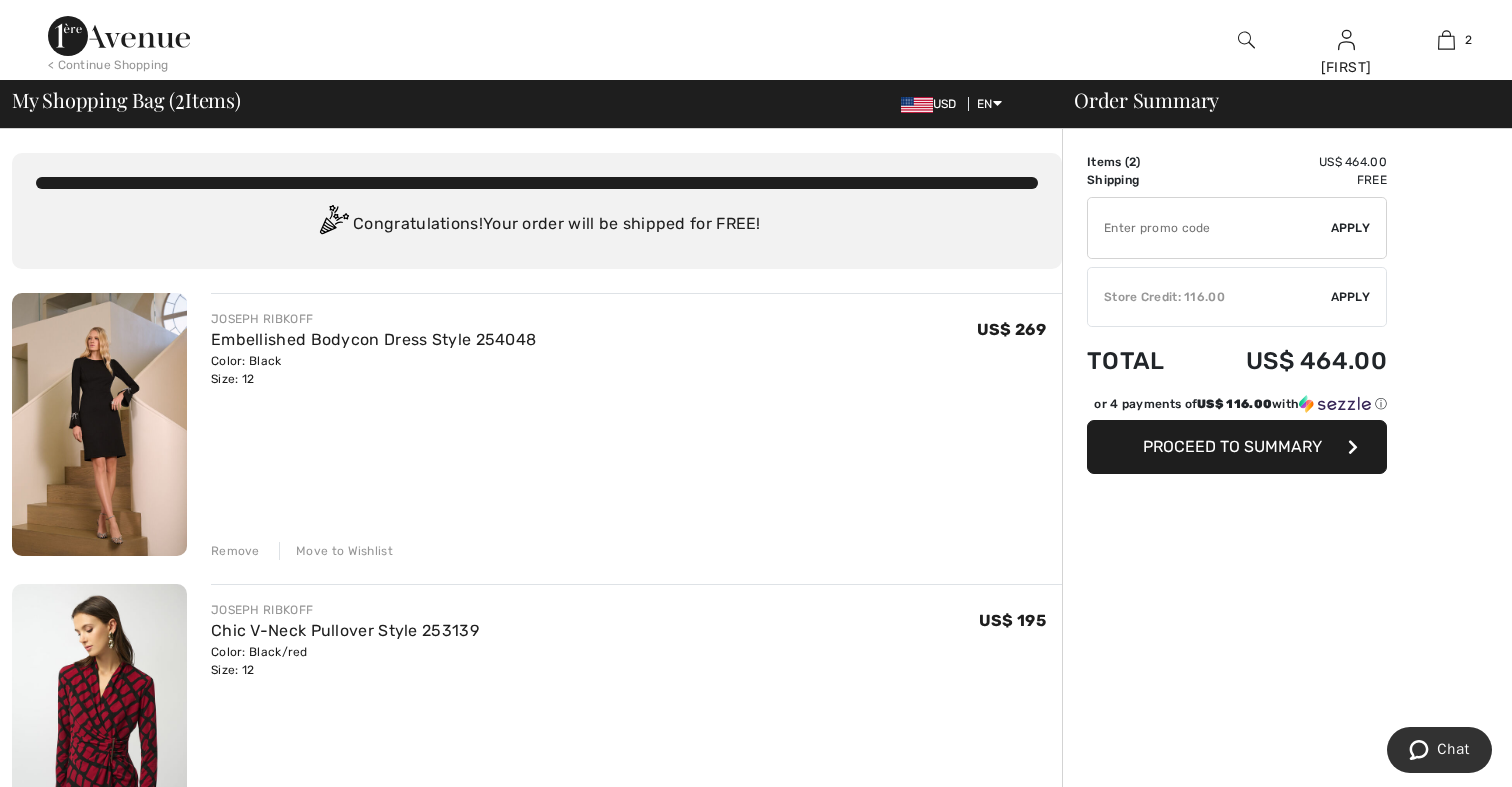 click on "Remove" at bounding box center [235, 551] 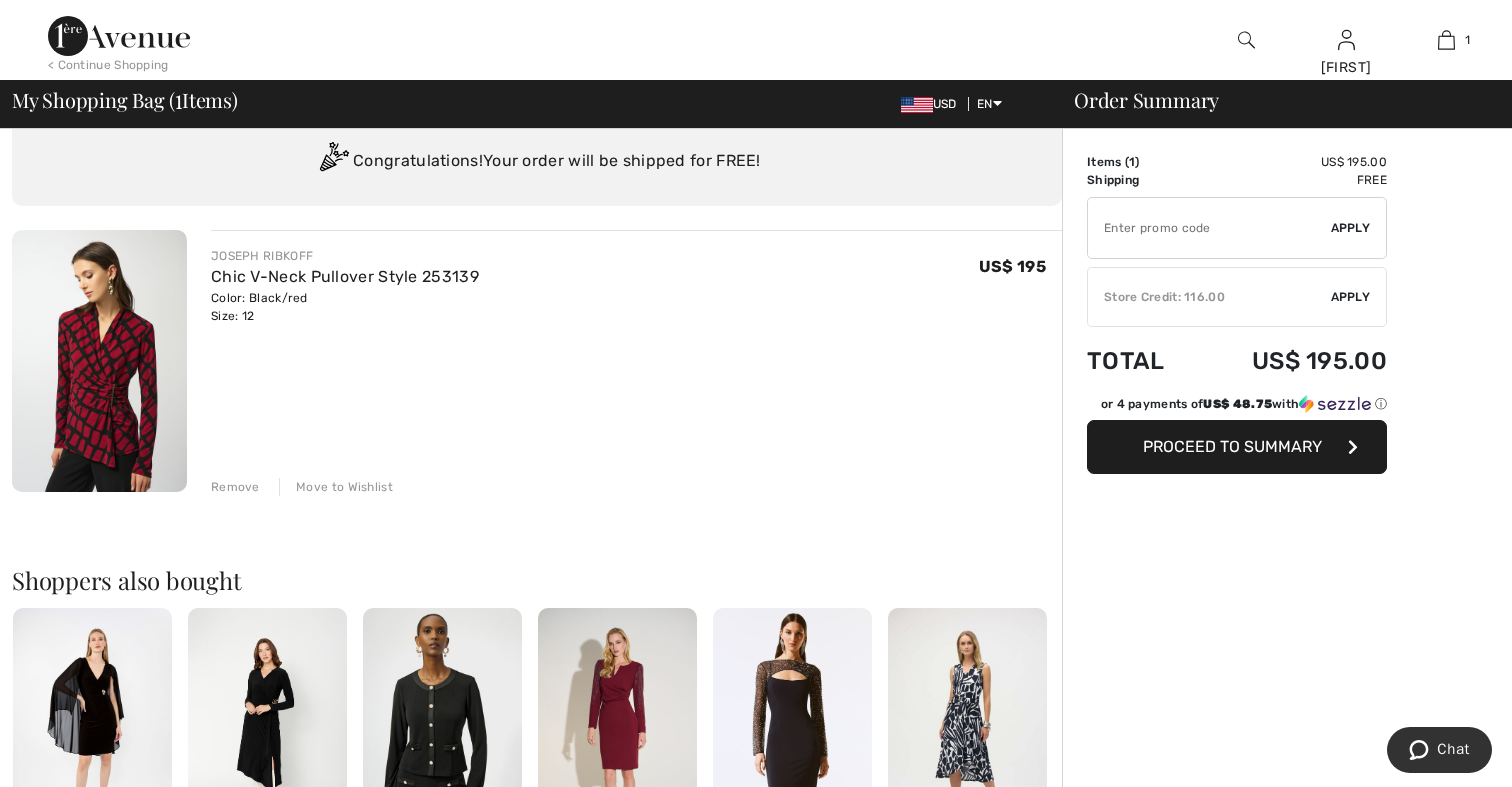 scroll, scrollTop: 57, scrollLeft: 0, axis: vertical 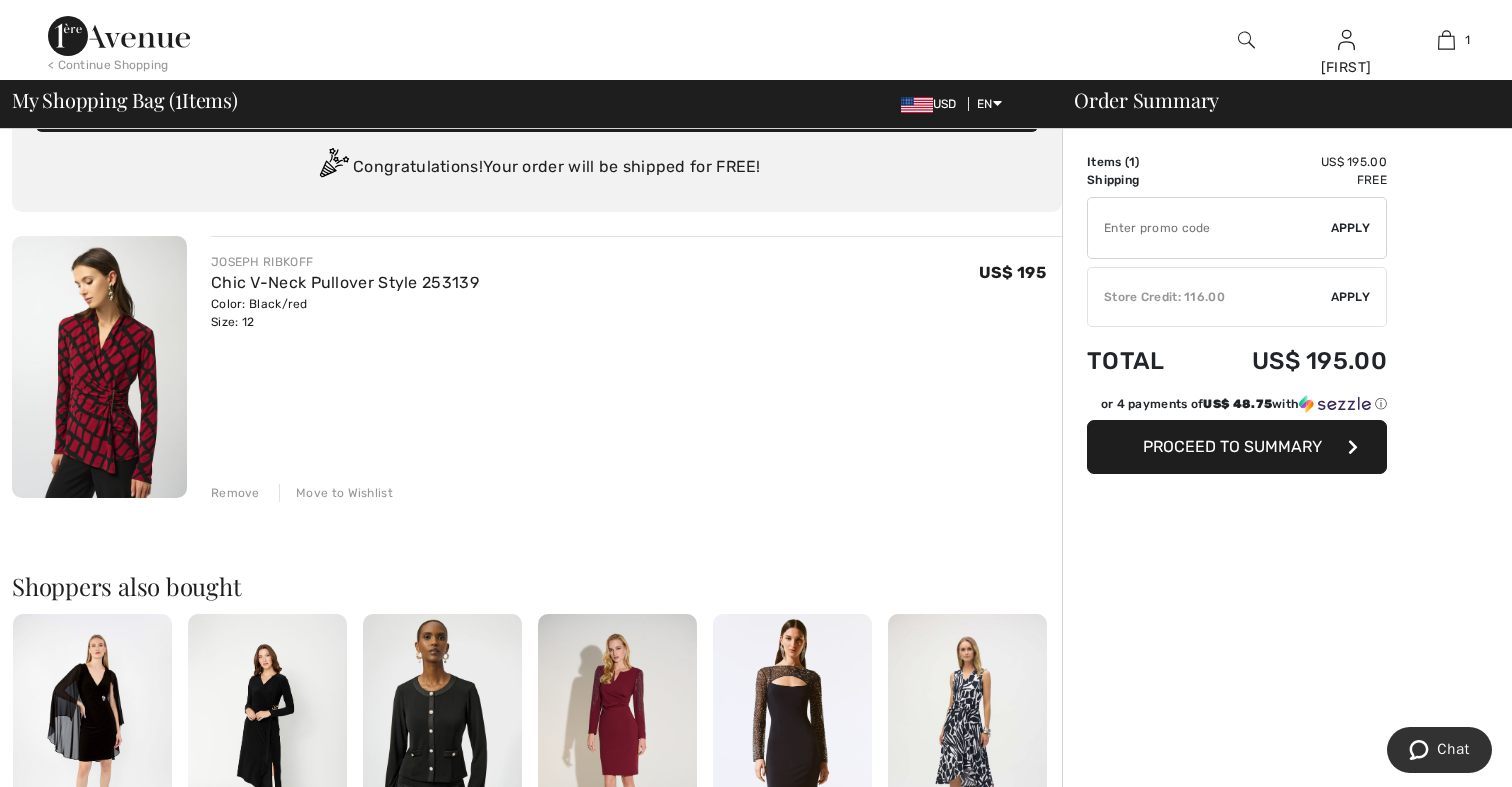 click at bounding box center [99, 367] 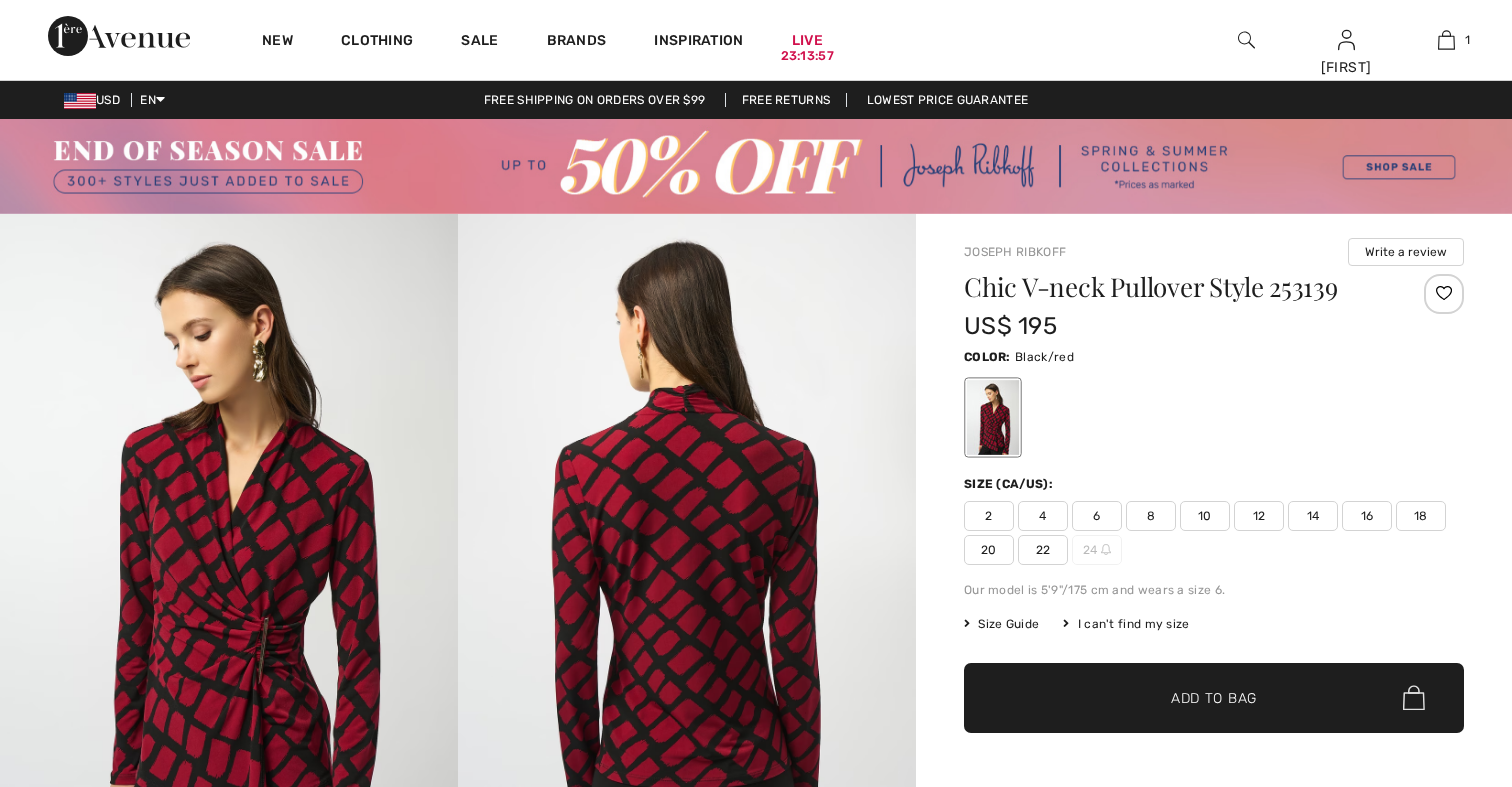 scroll, scrollTop: 0, scrollLeft: 0, axis: both 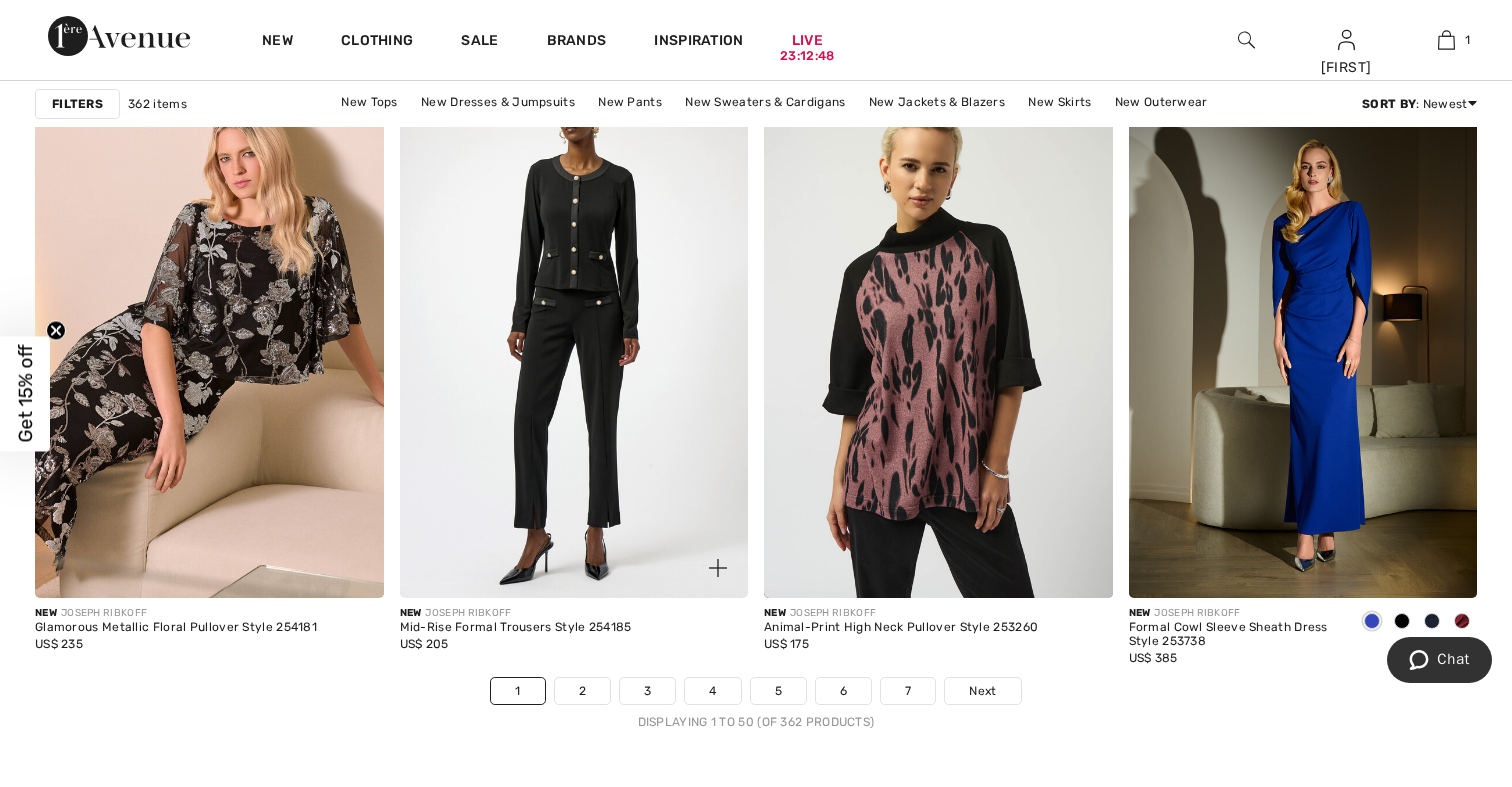 click at bounding box center (574, 336) 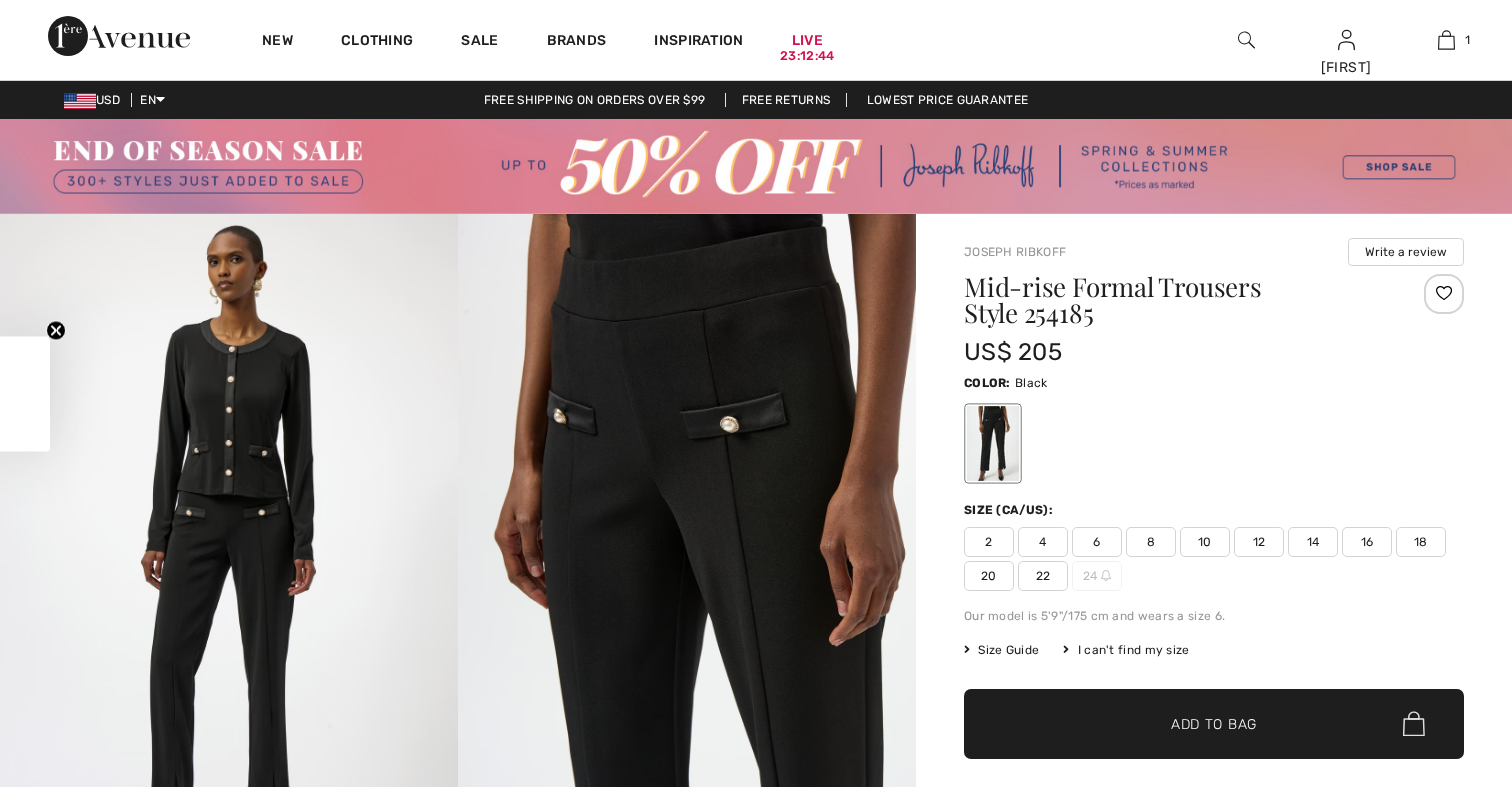 scroll, scrollTop: 0, scrollLeft: 0, axis: both 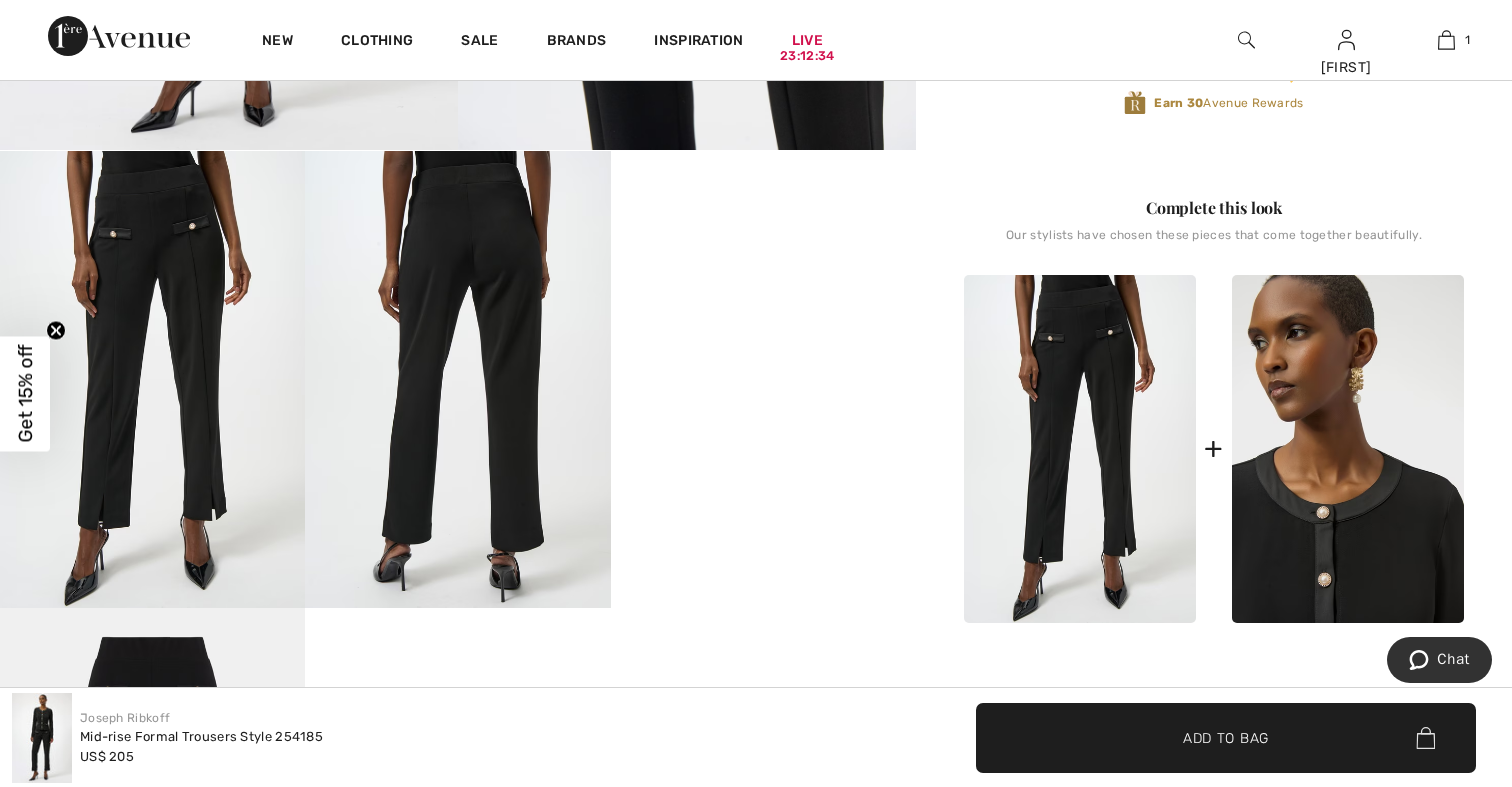 click at bounding box center (1348, 449) 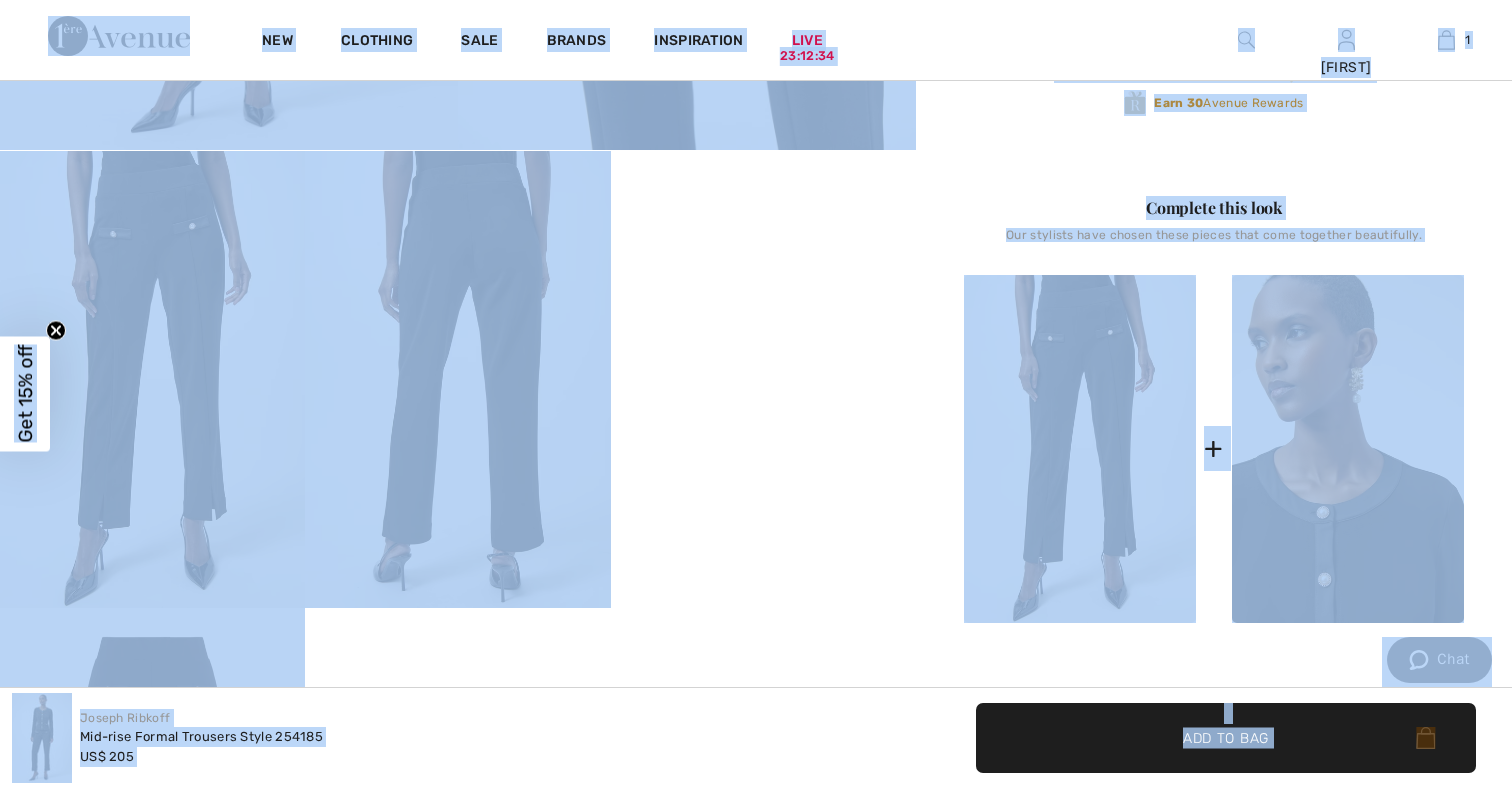 click at bounding box center [756, 393] 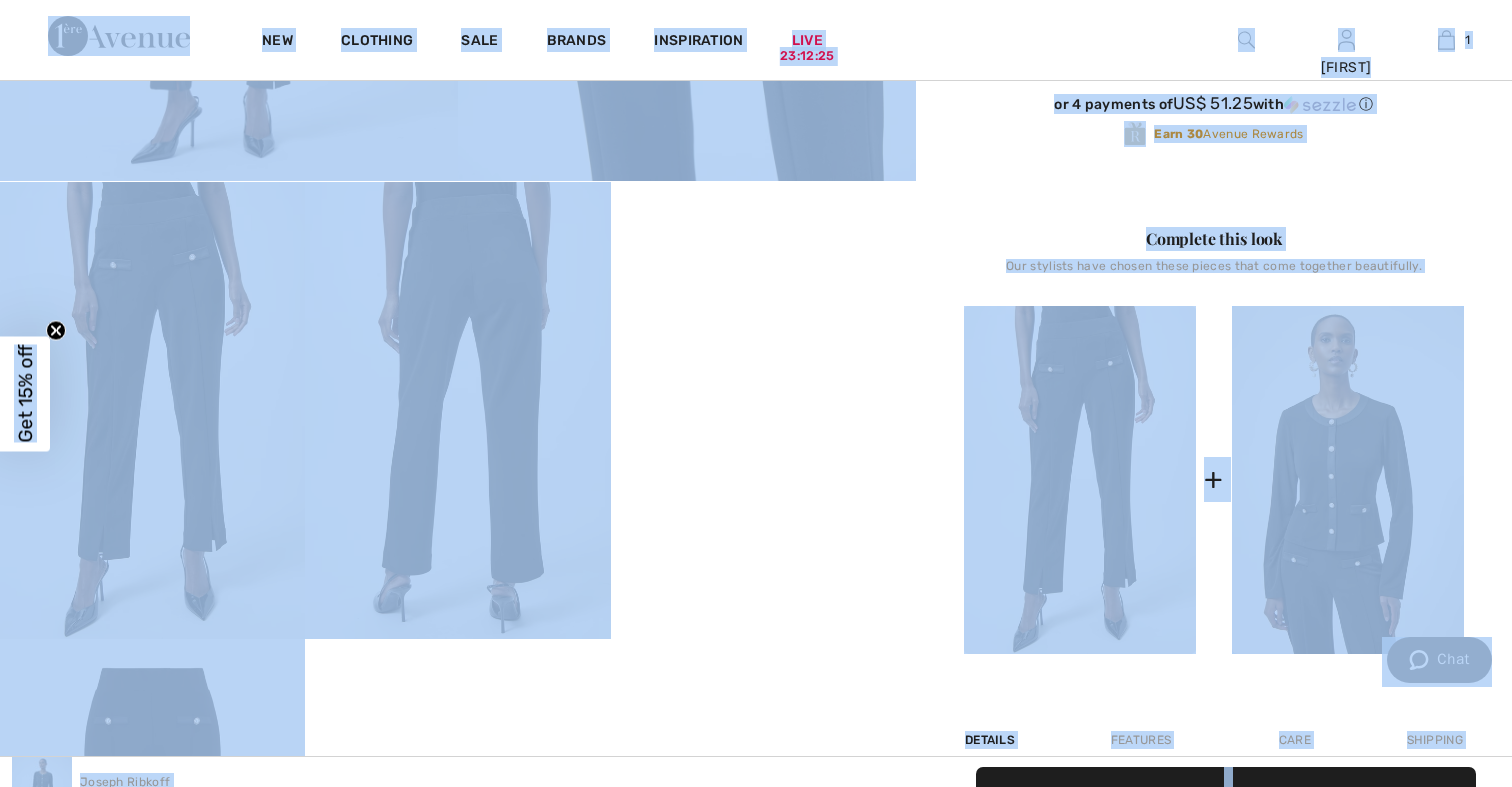 scroll, scrollTop: 744, scrollLeft: 0, axis: vertical 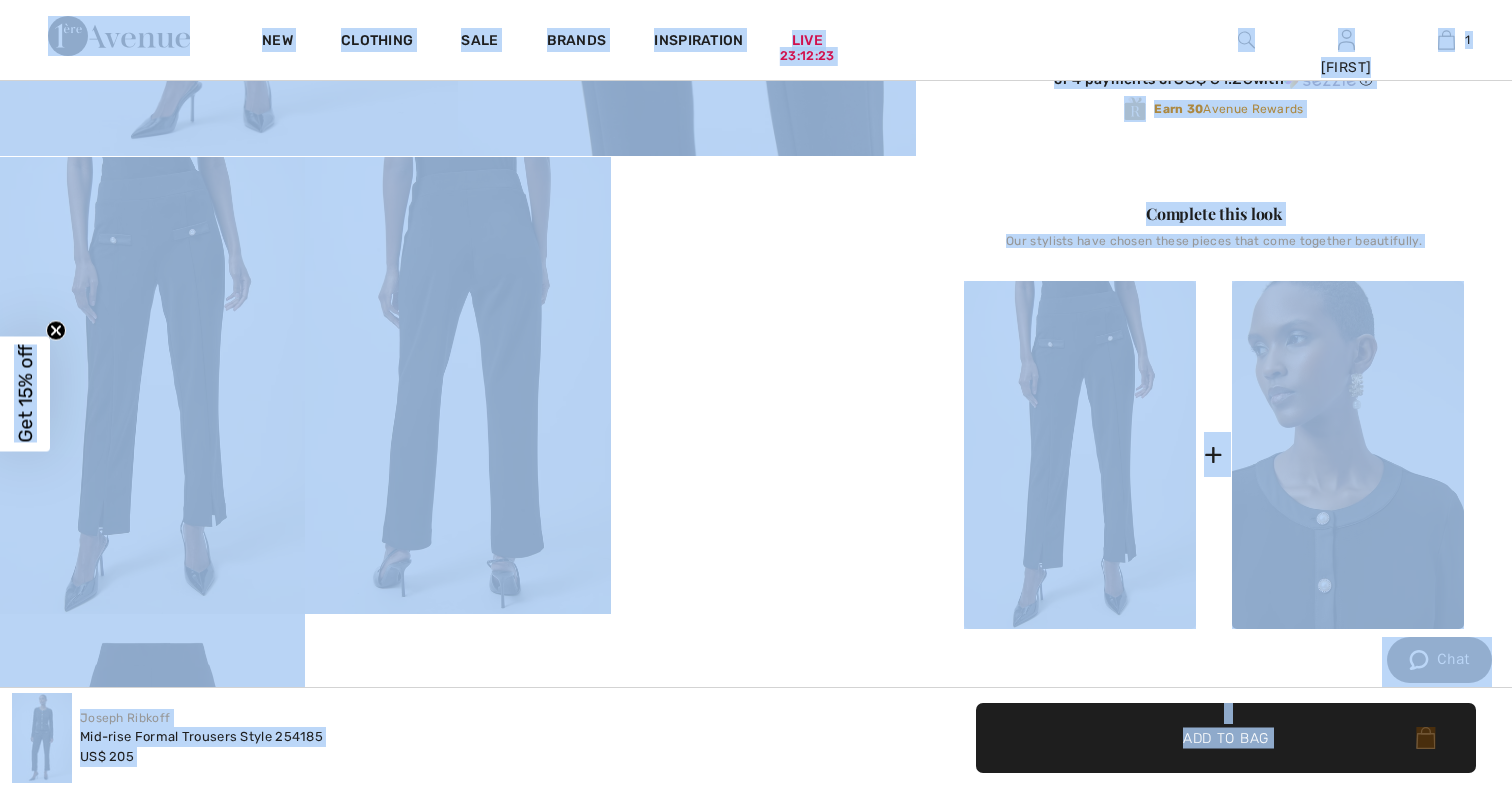 click at bounding box center [1348, 455] 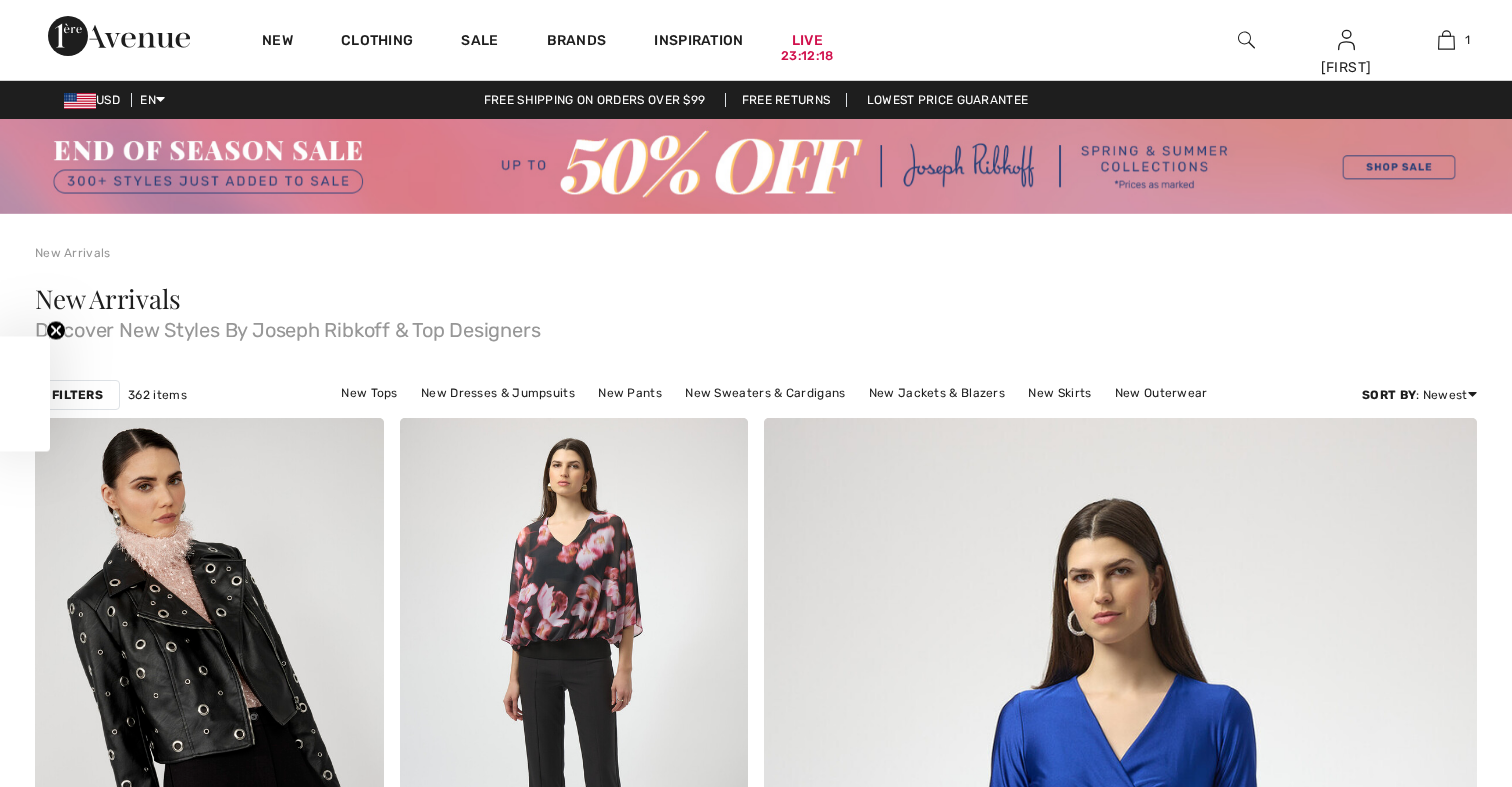 scroll, scrollTop: 9137, scrollLeft: 0, axis: vertical 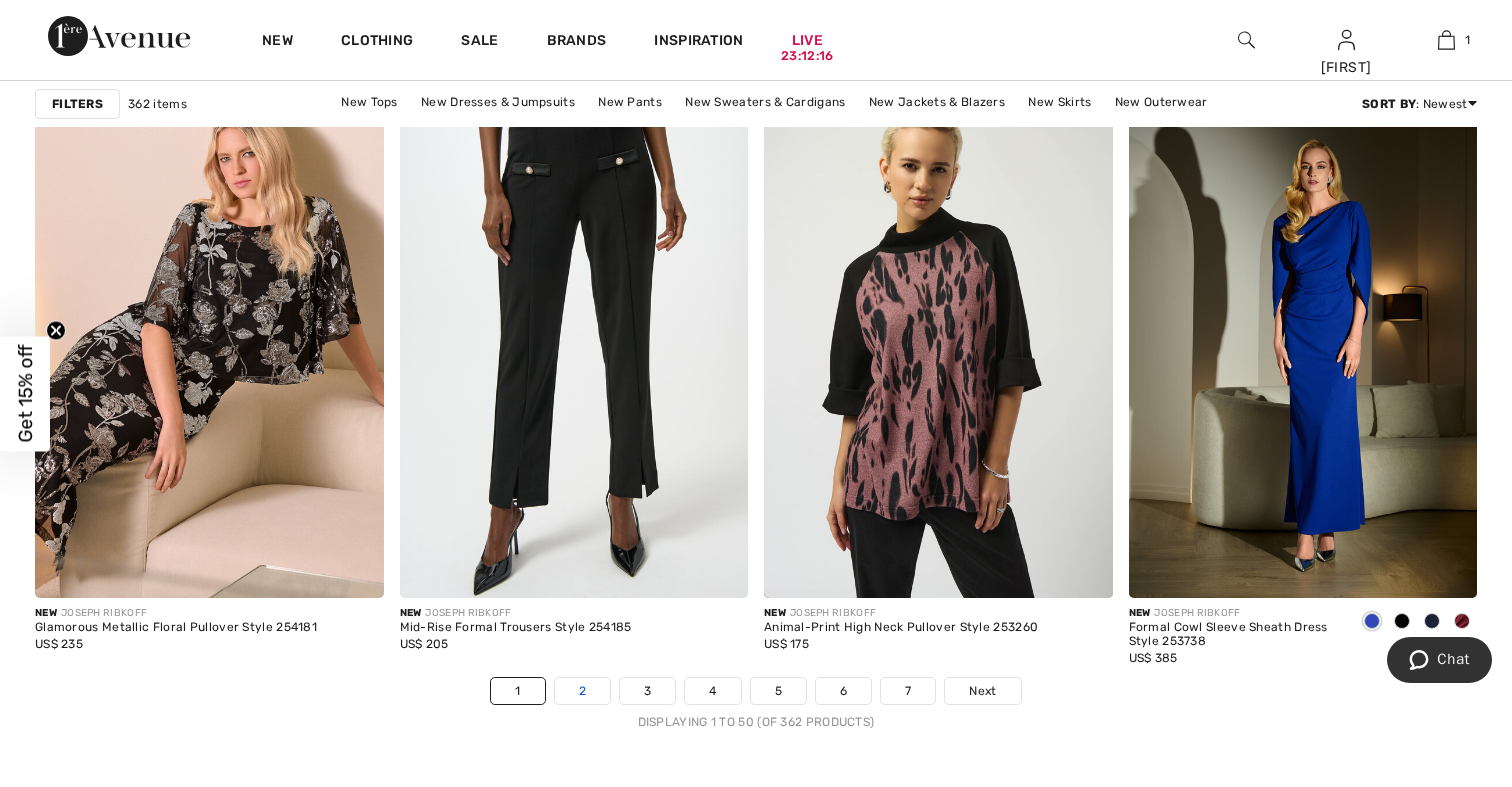 click on "2" at bounding box center [582, 691] 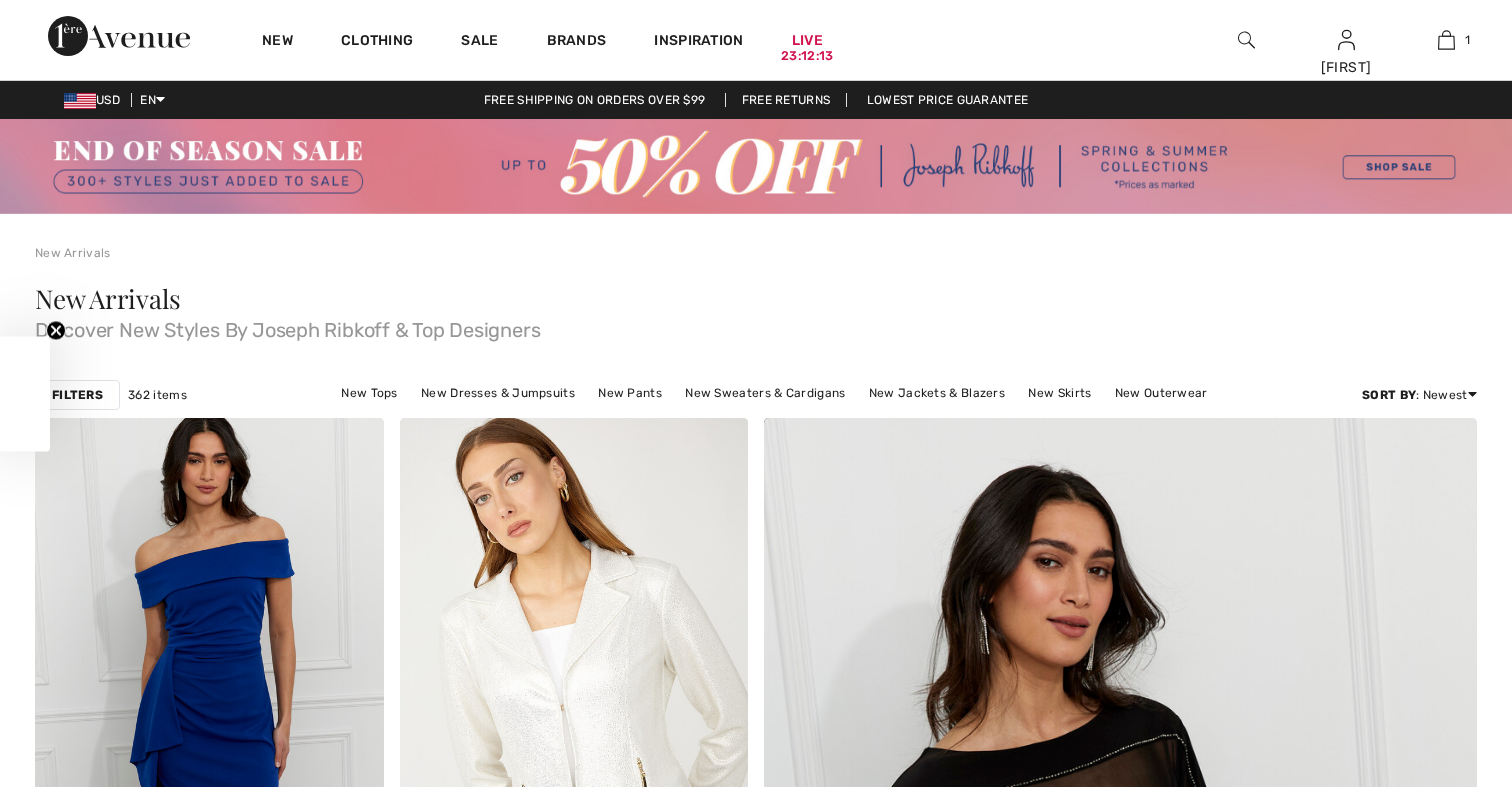 checkbox on "true" 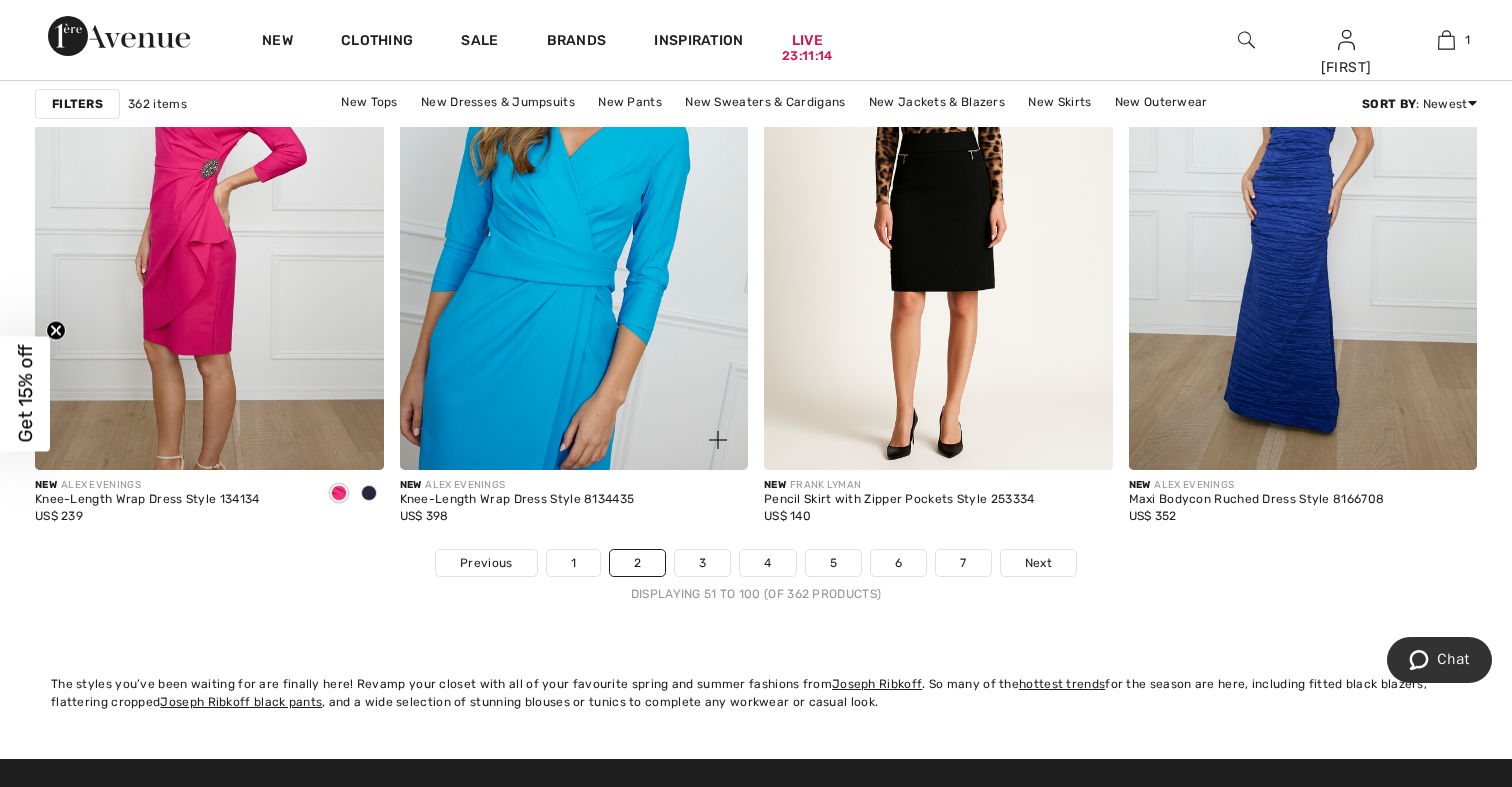 scroll, scrollTop: 9266, scrollLeft: 0, axis: vertical 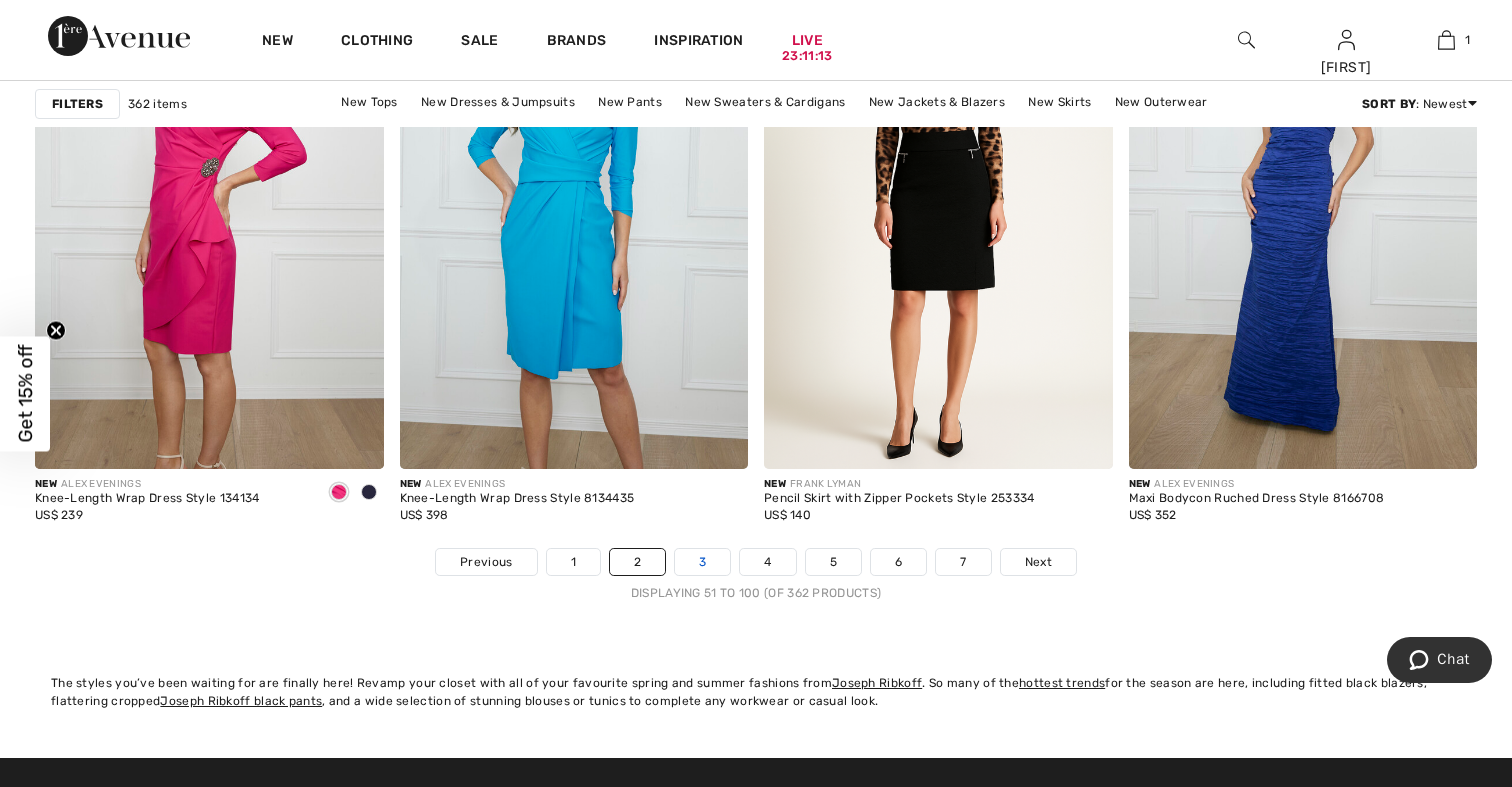 click on "3" at bounding box center (702, 562) 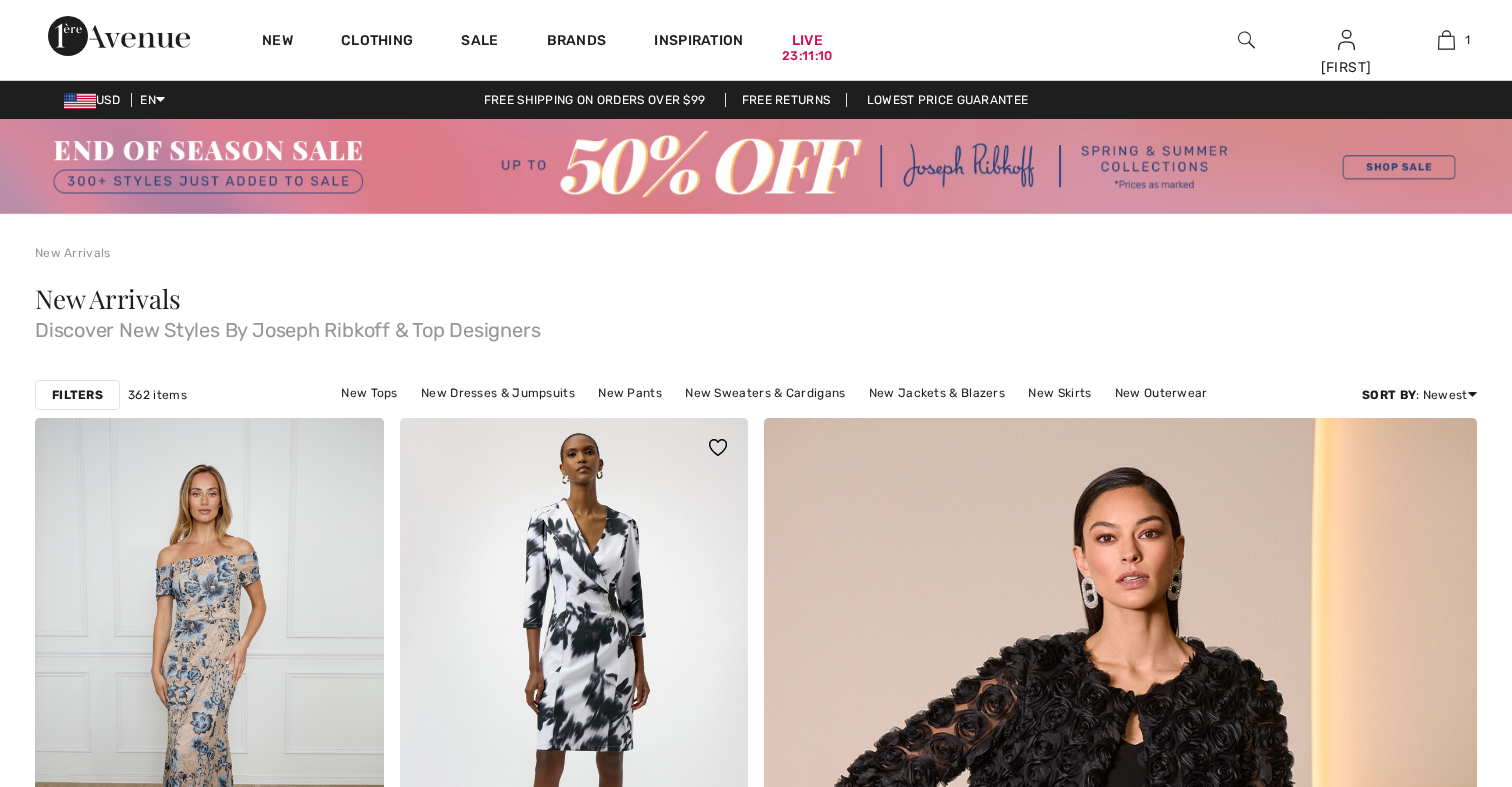 scroll, scrollTop: 0, scrollLeft: 0, axis: both 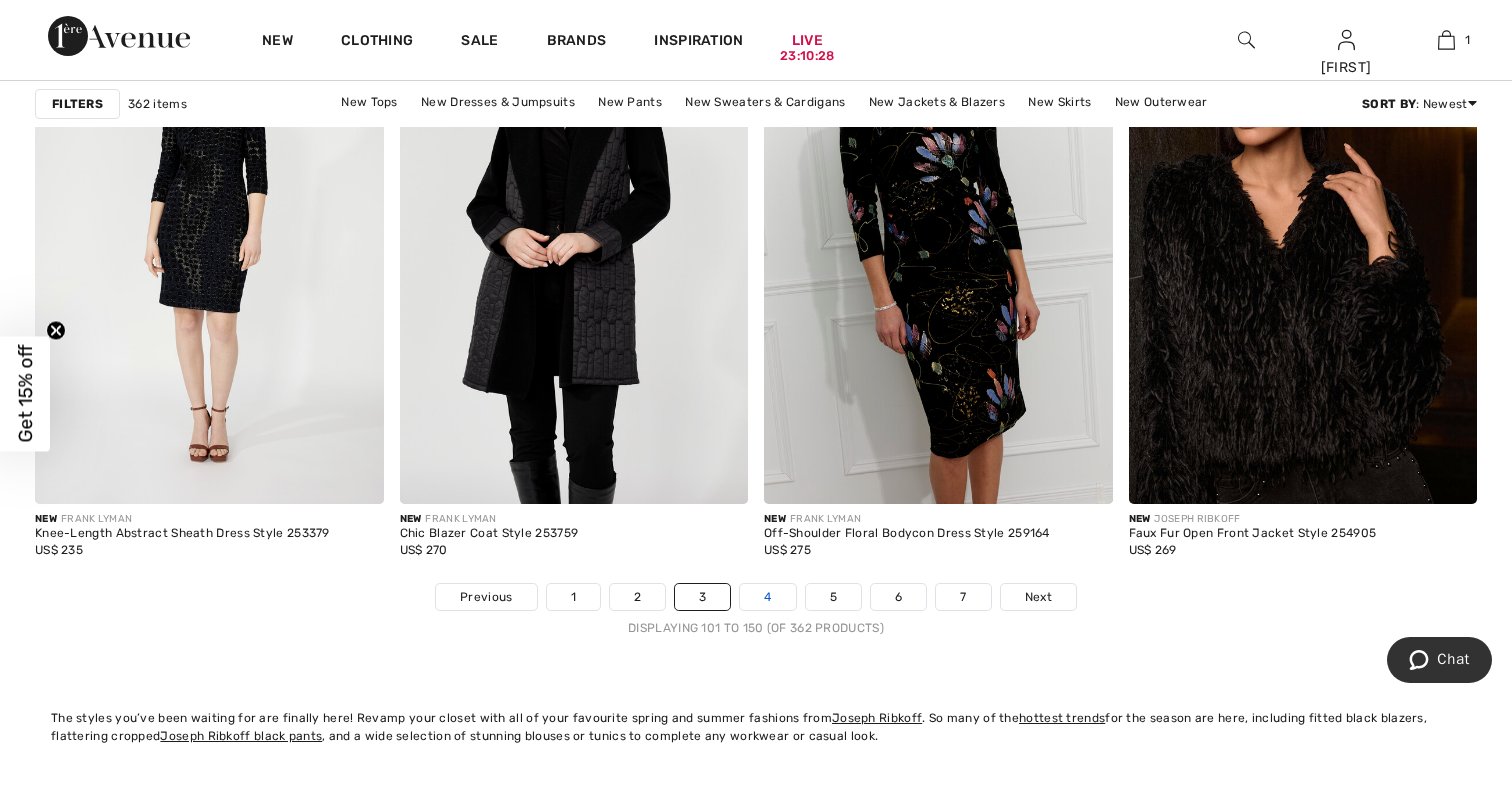 click on "4" at bounding box center [767, 597] 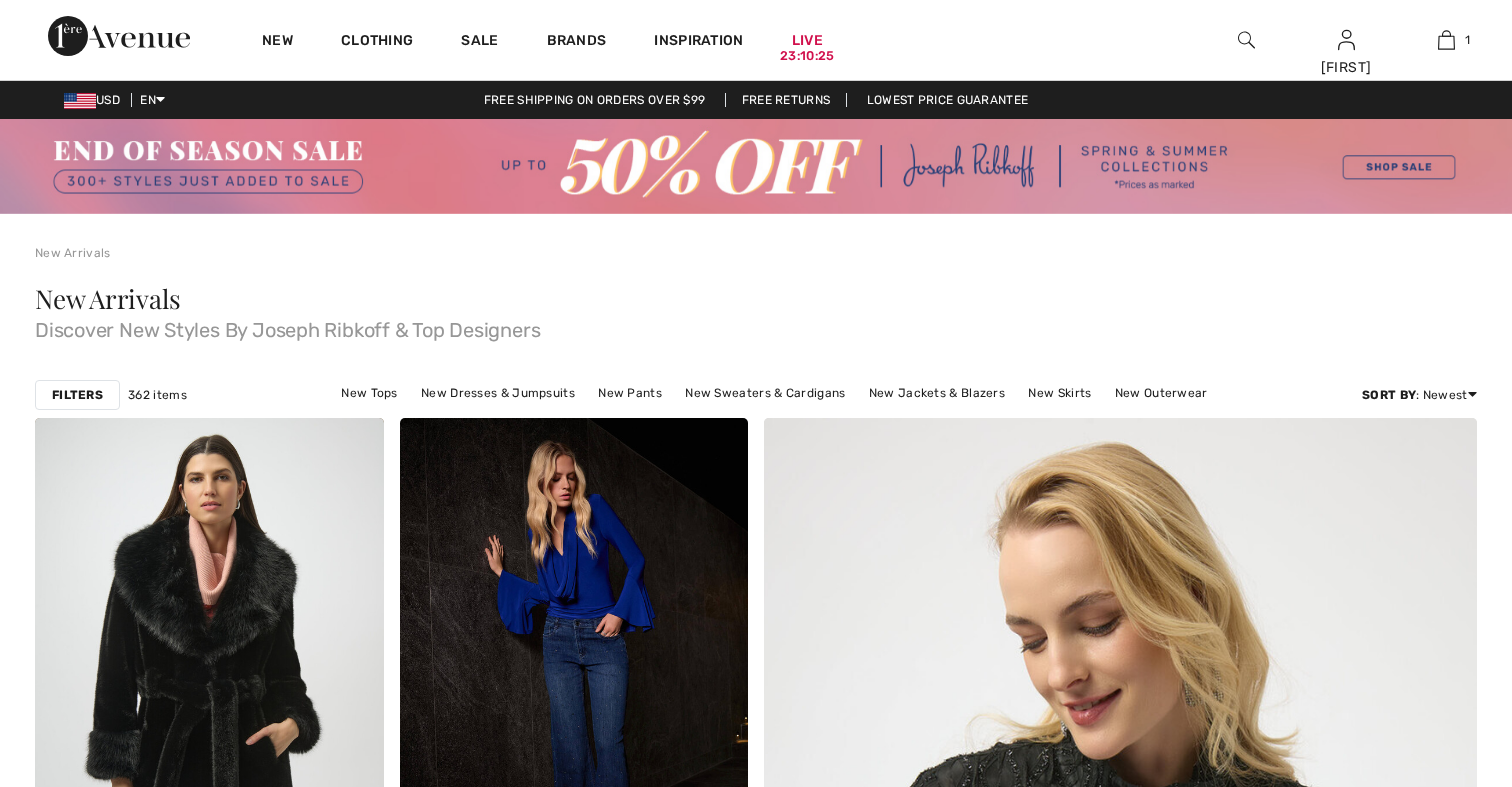 scroll, scrollTop: 63, scrollLeft: 0, axis: vertical 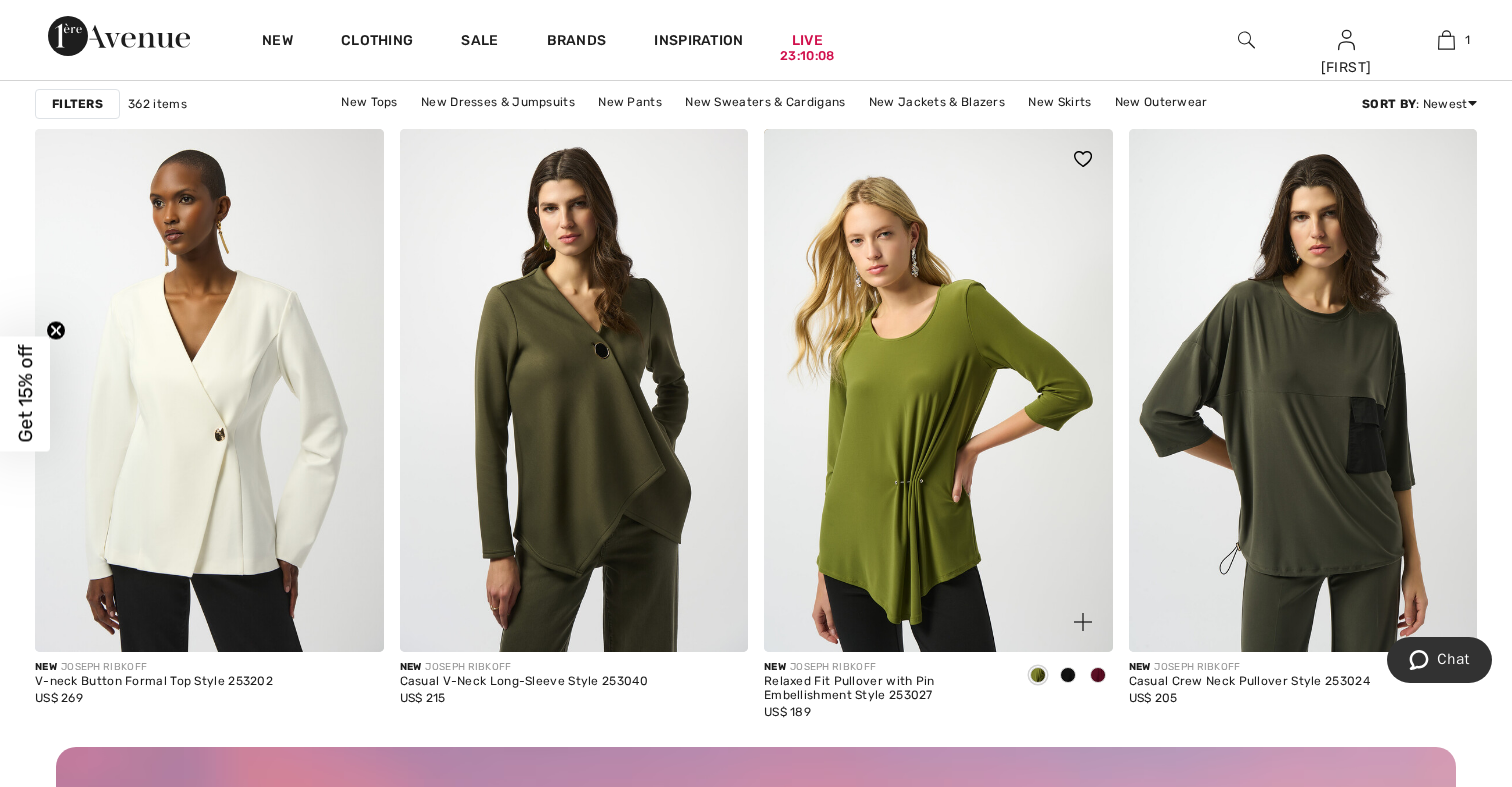 click at bounding box center (1068, 675) 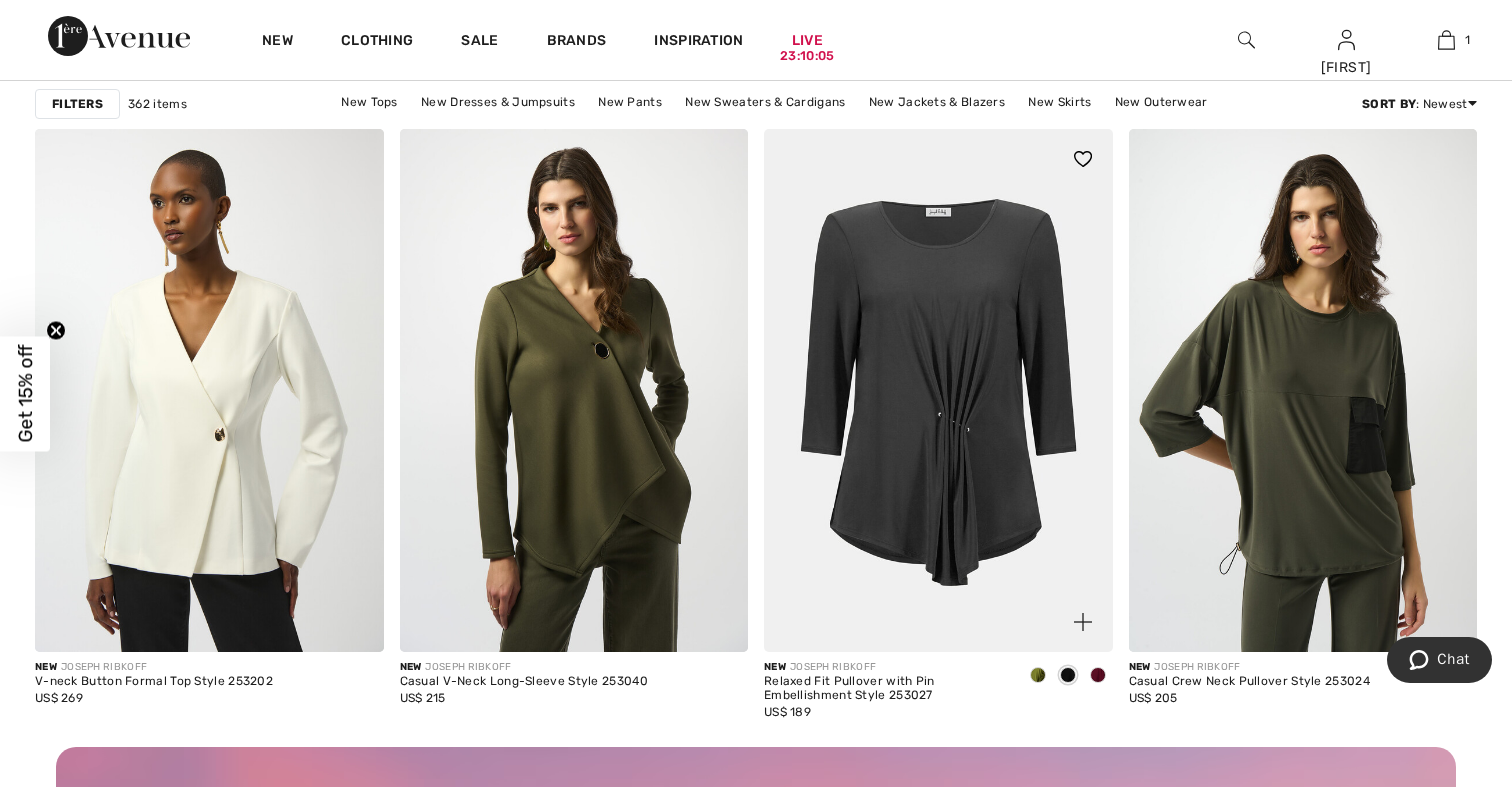 click at bounding box center [938, 390] 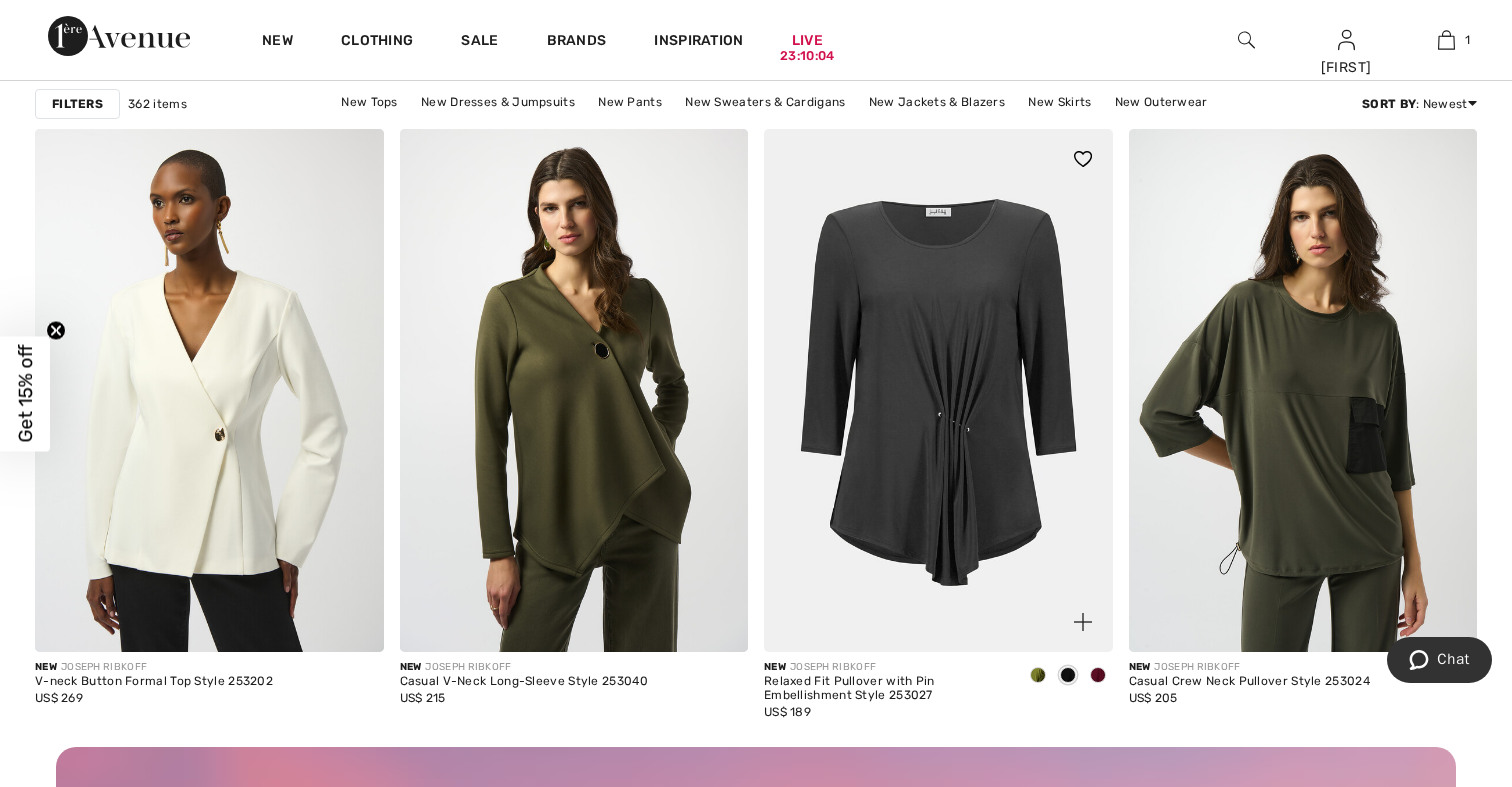 click at bounding box center (938, 390) 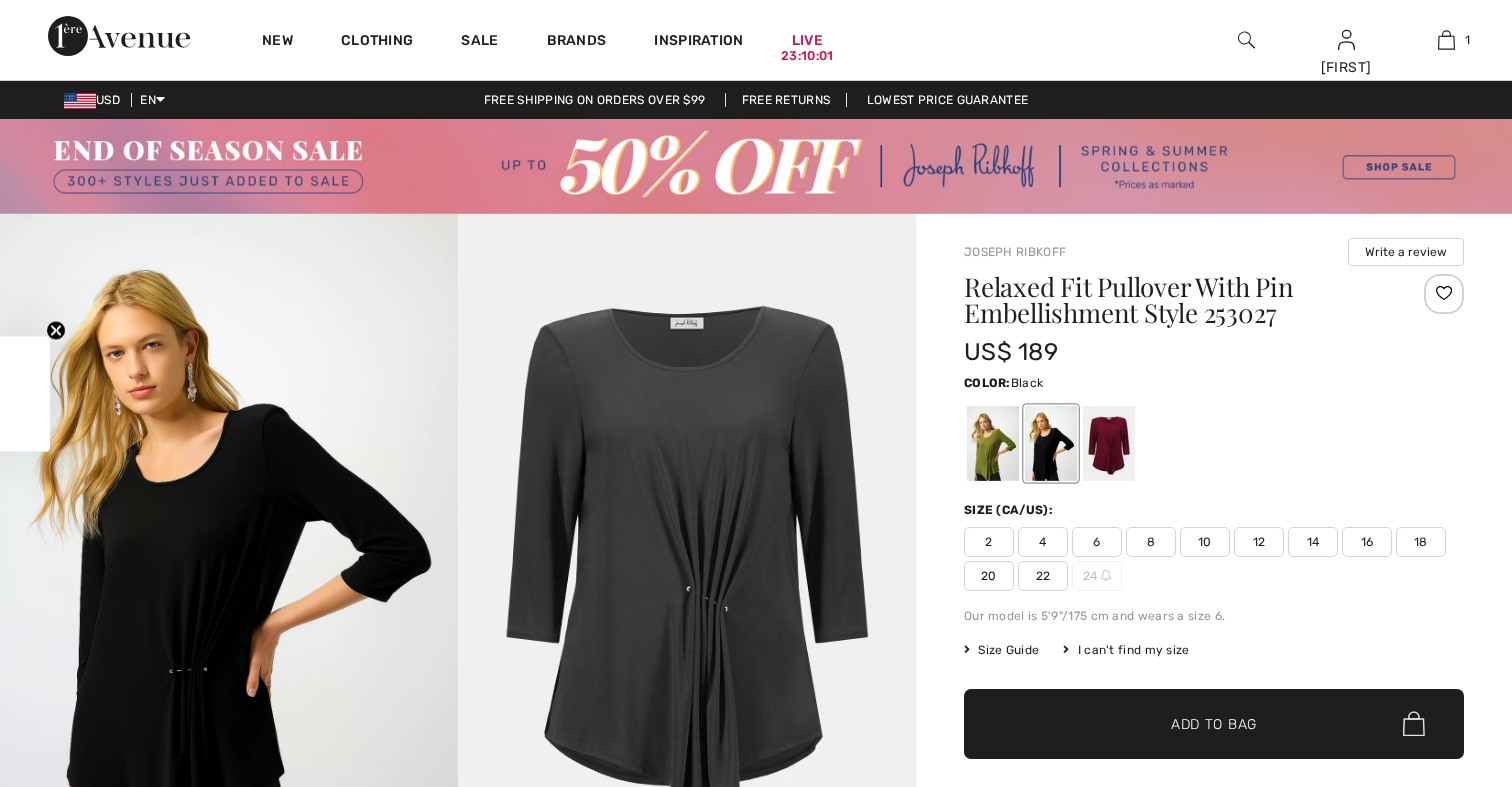 scroll, scrollTop: 0, scrollLeft: 0, axis: both 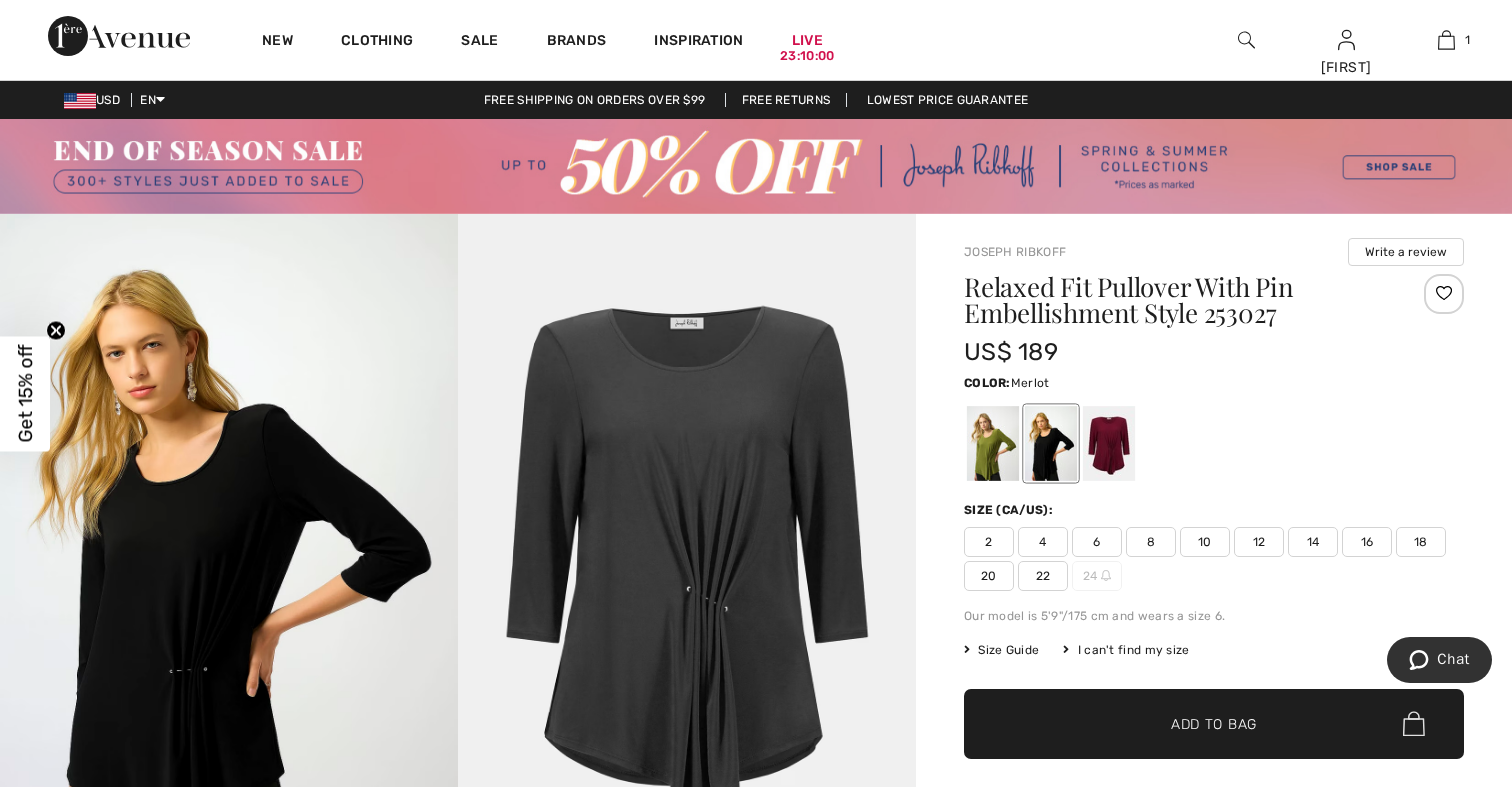 click at bounding box center [1109, 443] 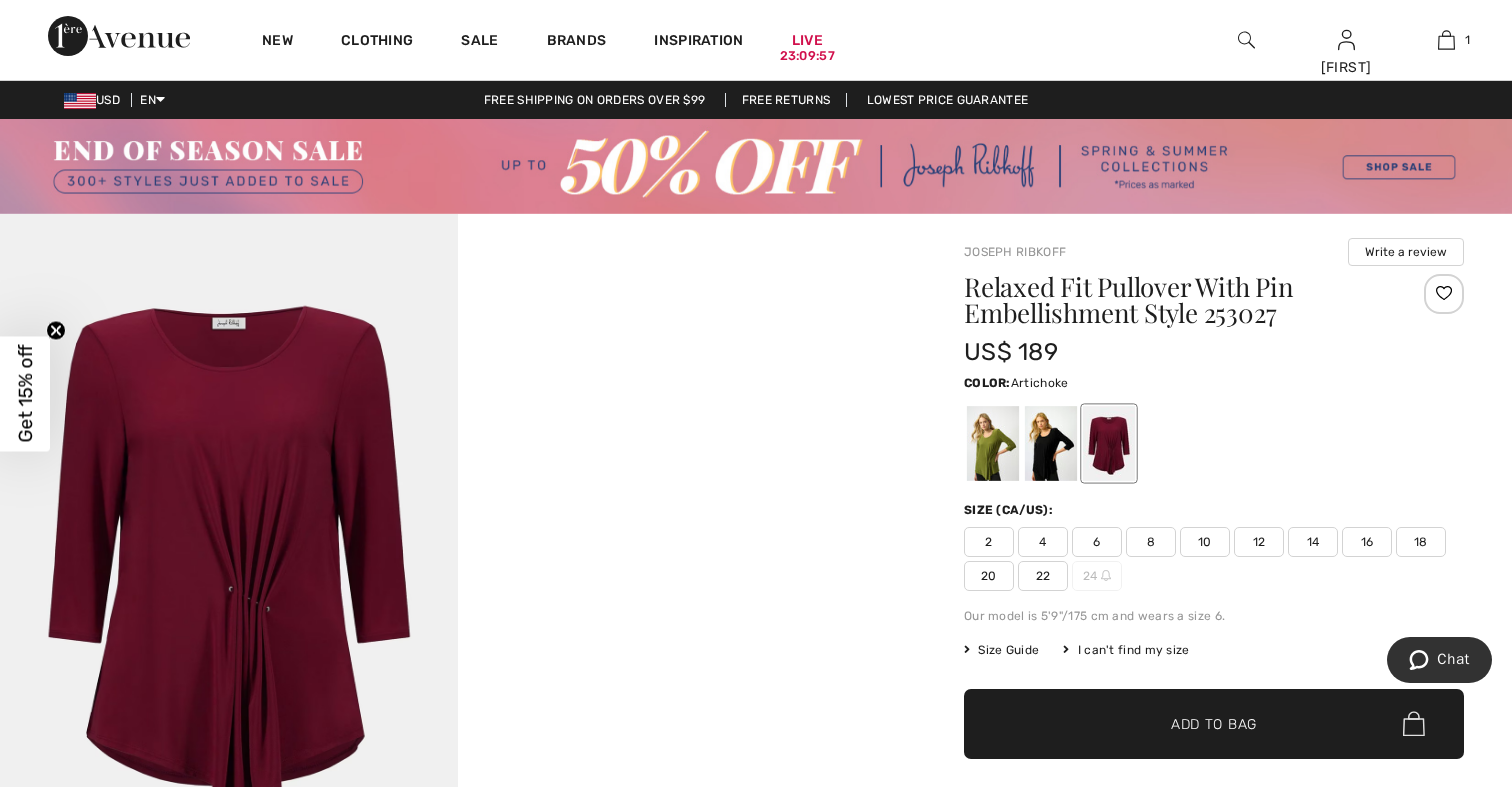 click at bounding box center (993, 443) 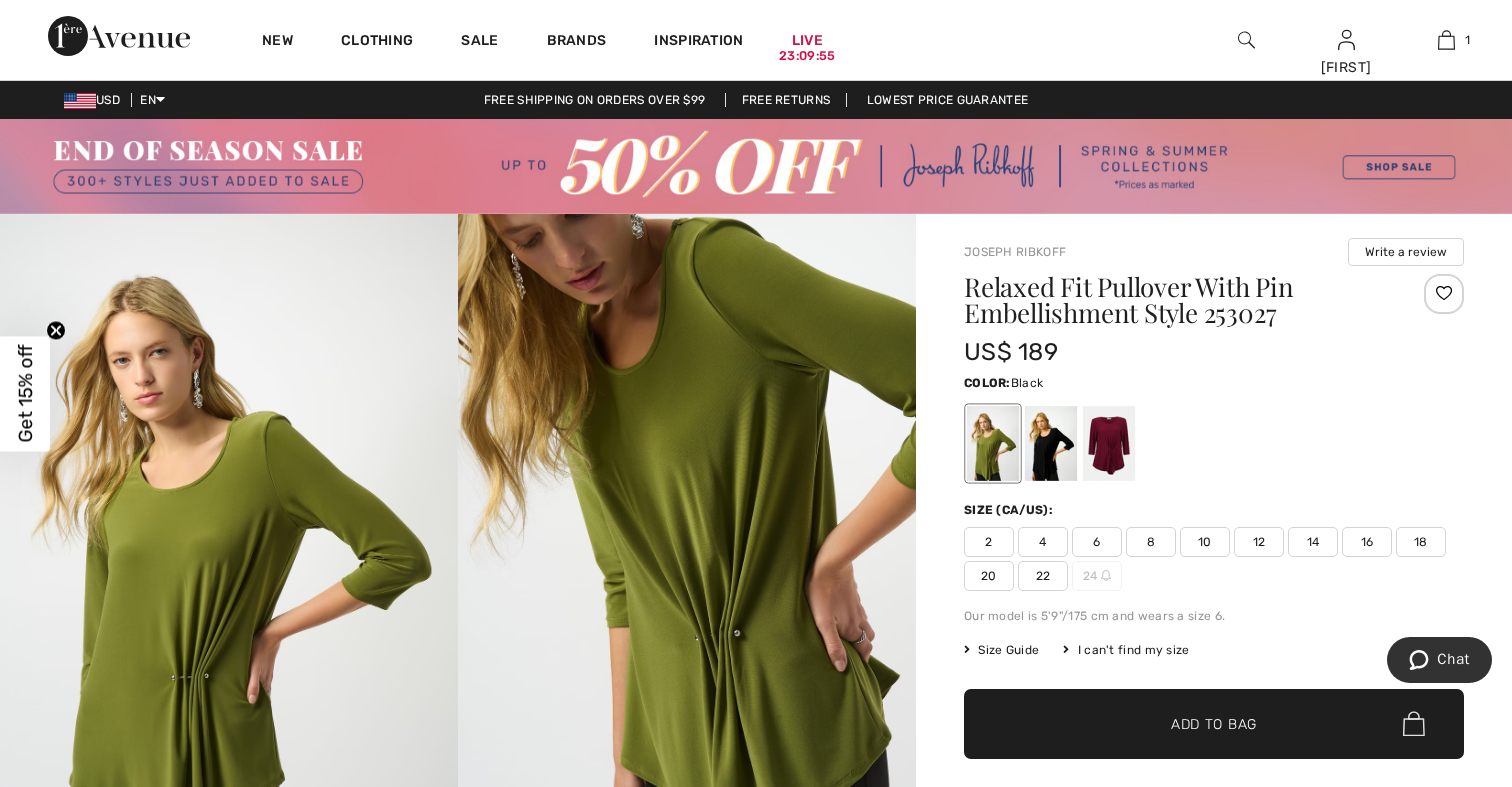 click at bounding box center [1051, 443] 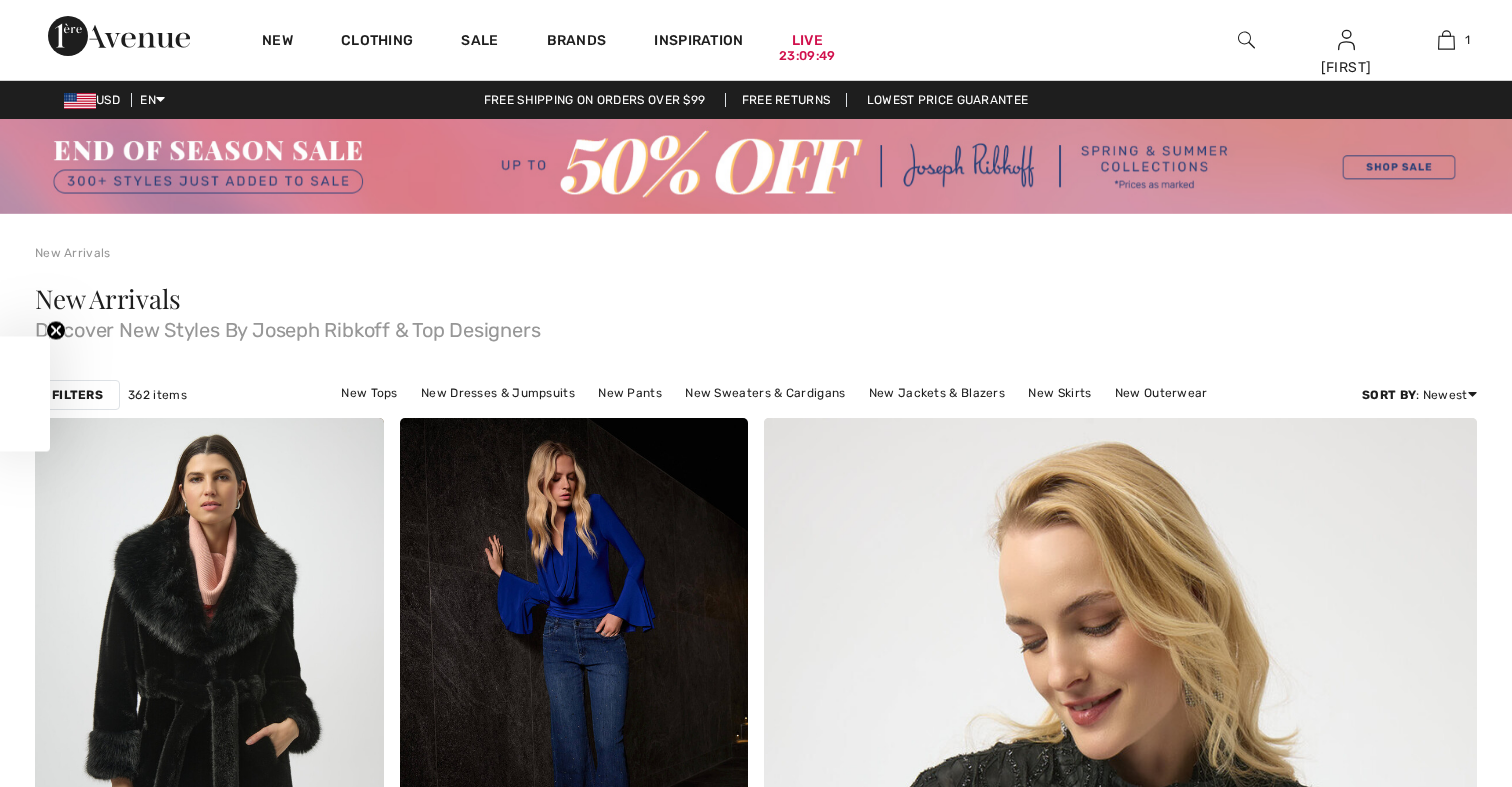 scroll, scrollTop: 4232, scrollLeft: 0, axis: vertical 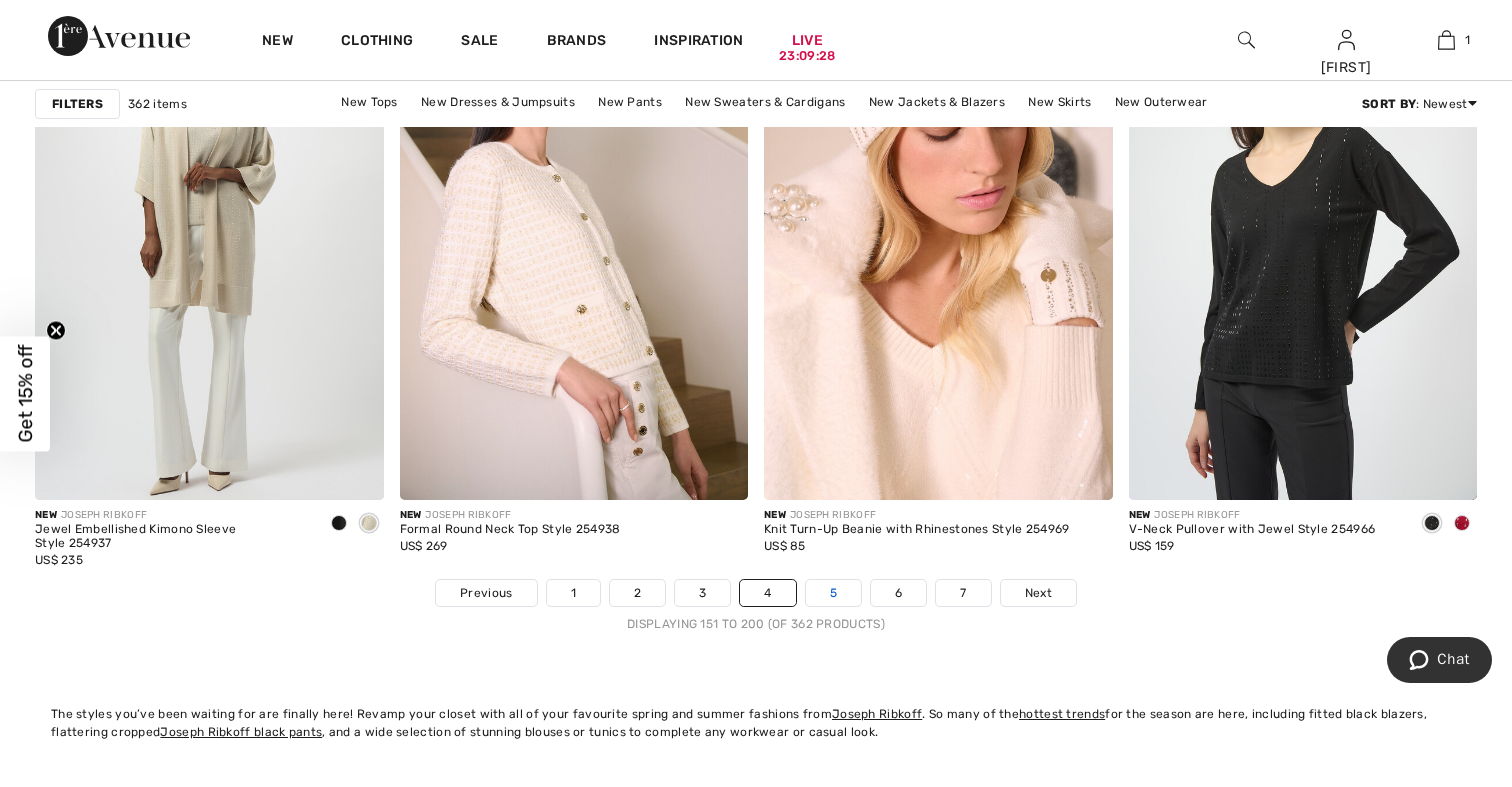 click on "5" at bounding box center (833, 593) 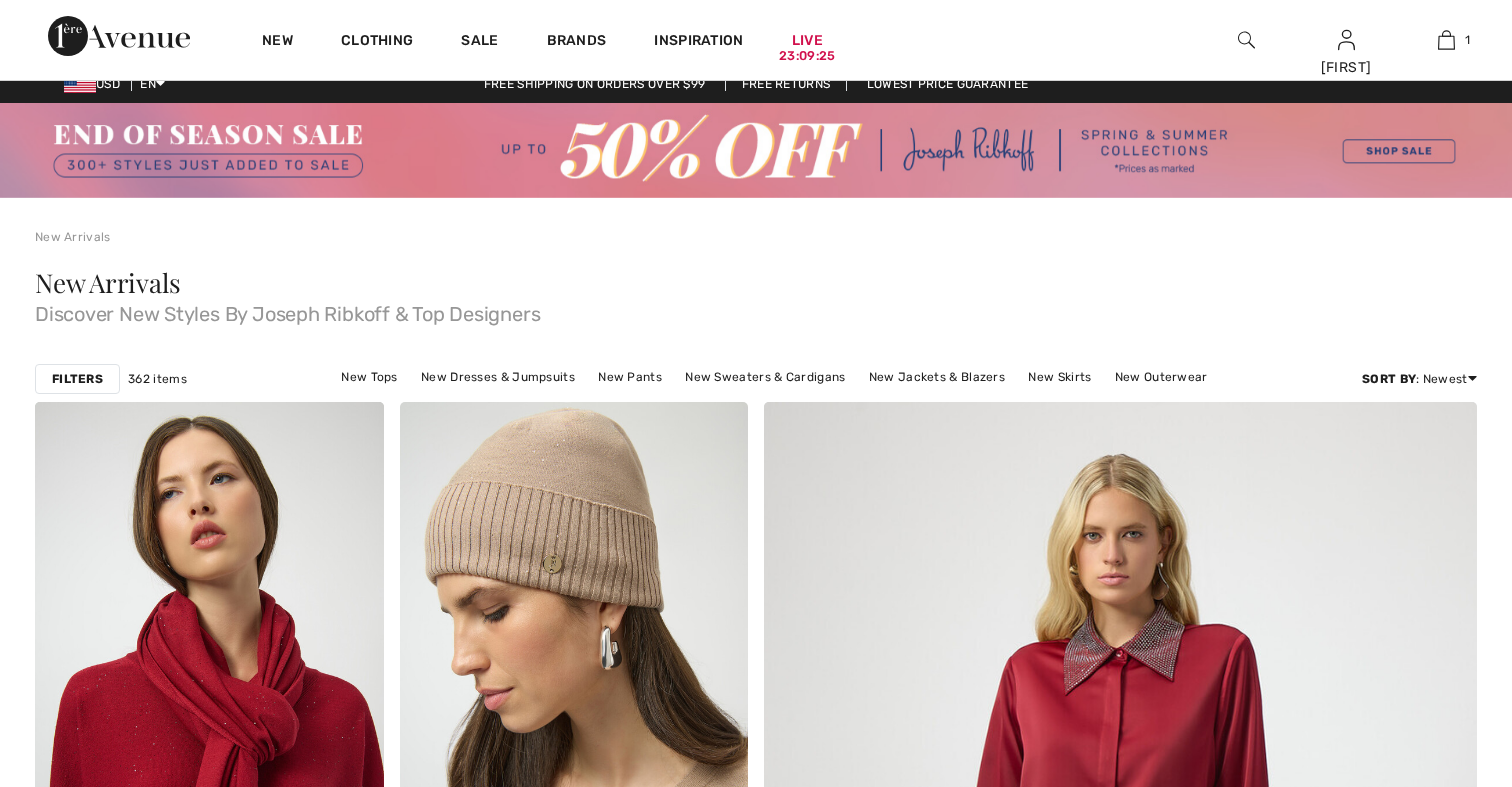 scroll, scrollTop: 0, scrollLeft: 0, axis: both 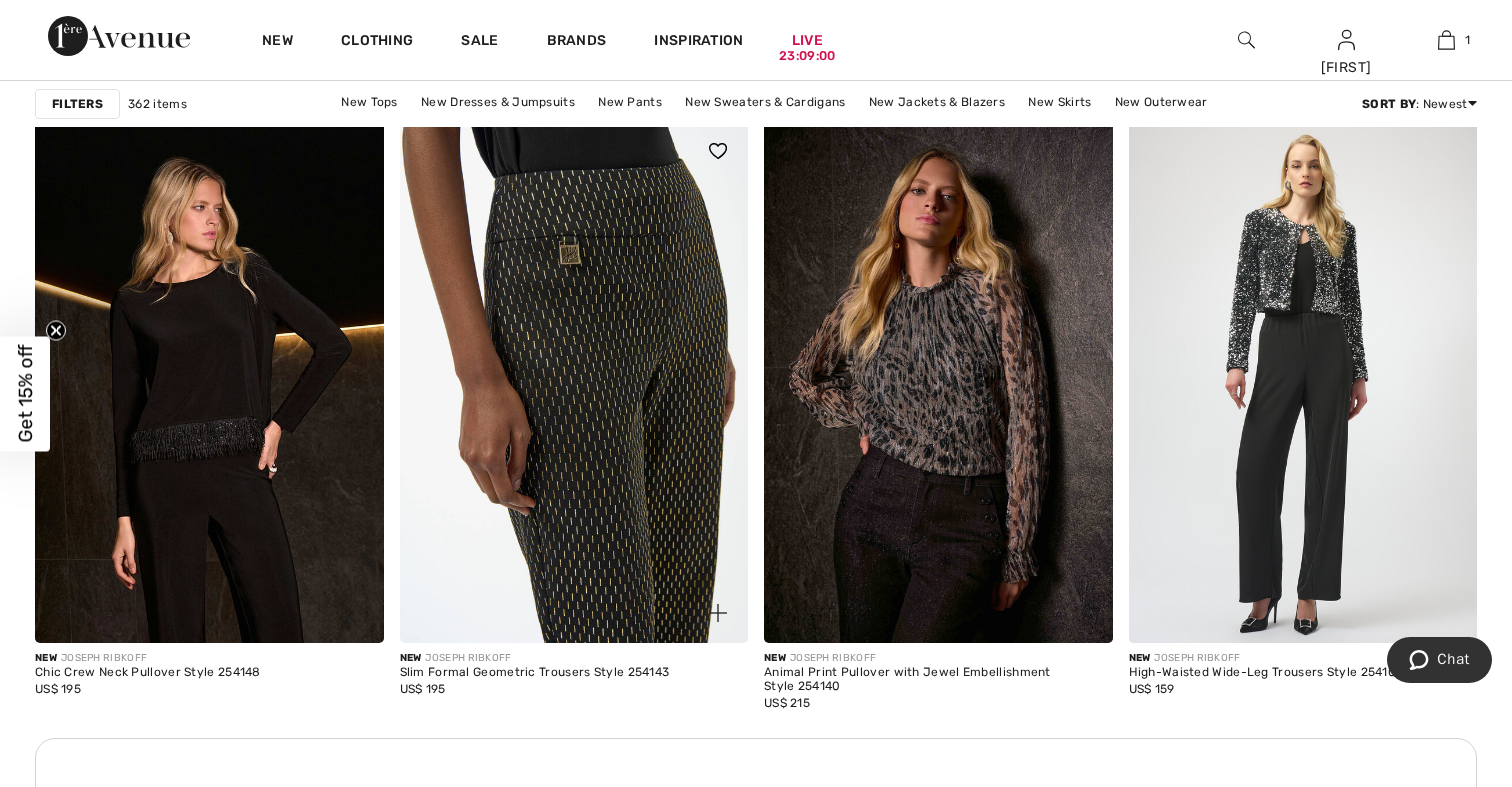 click at bounding box center [574, 382] 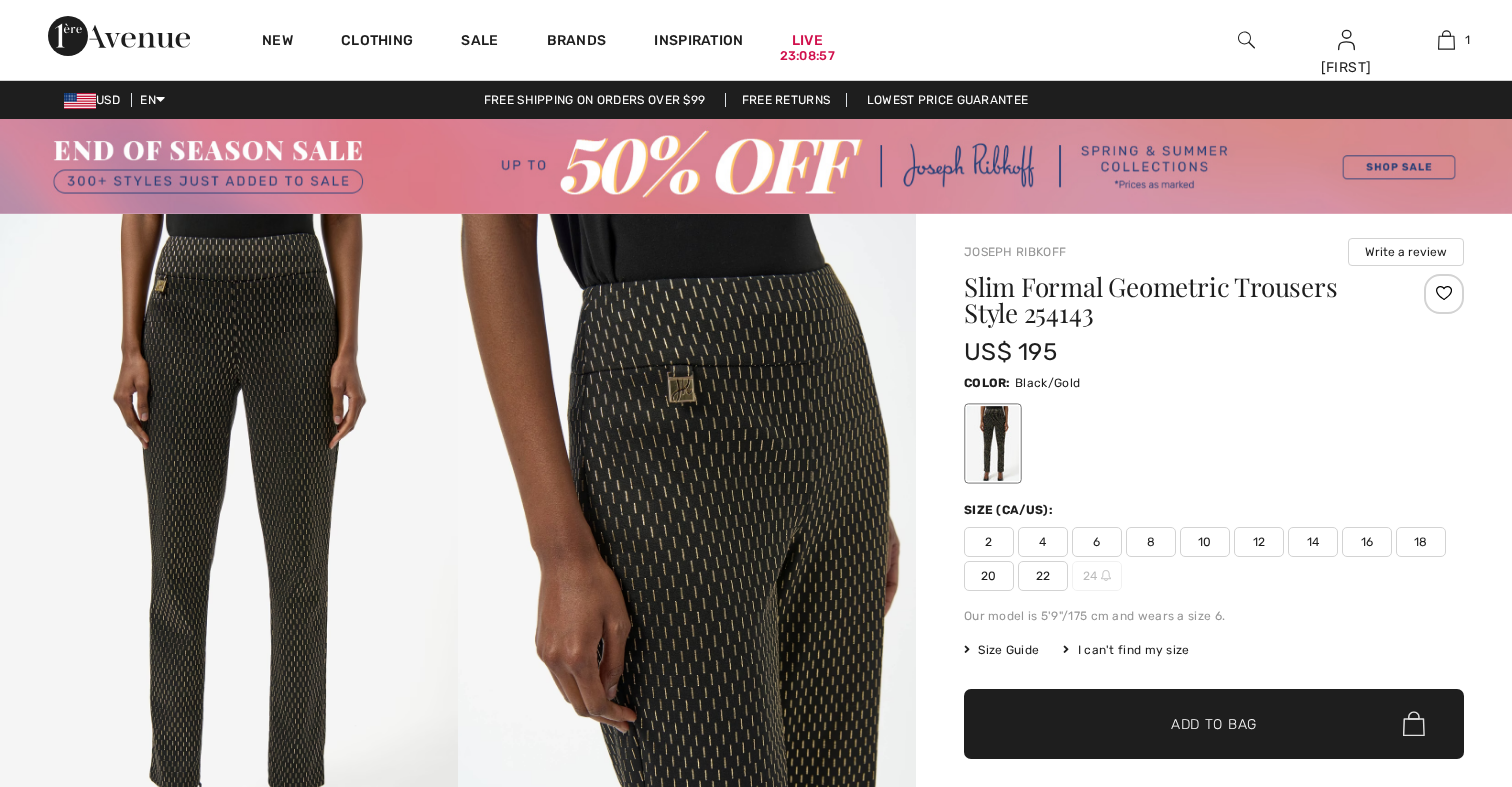 scroll, scrollTop: 0, scrollLeft: 0, axis: both 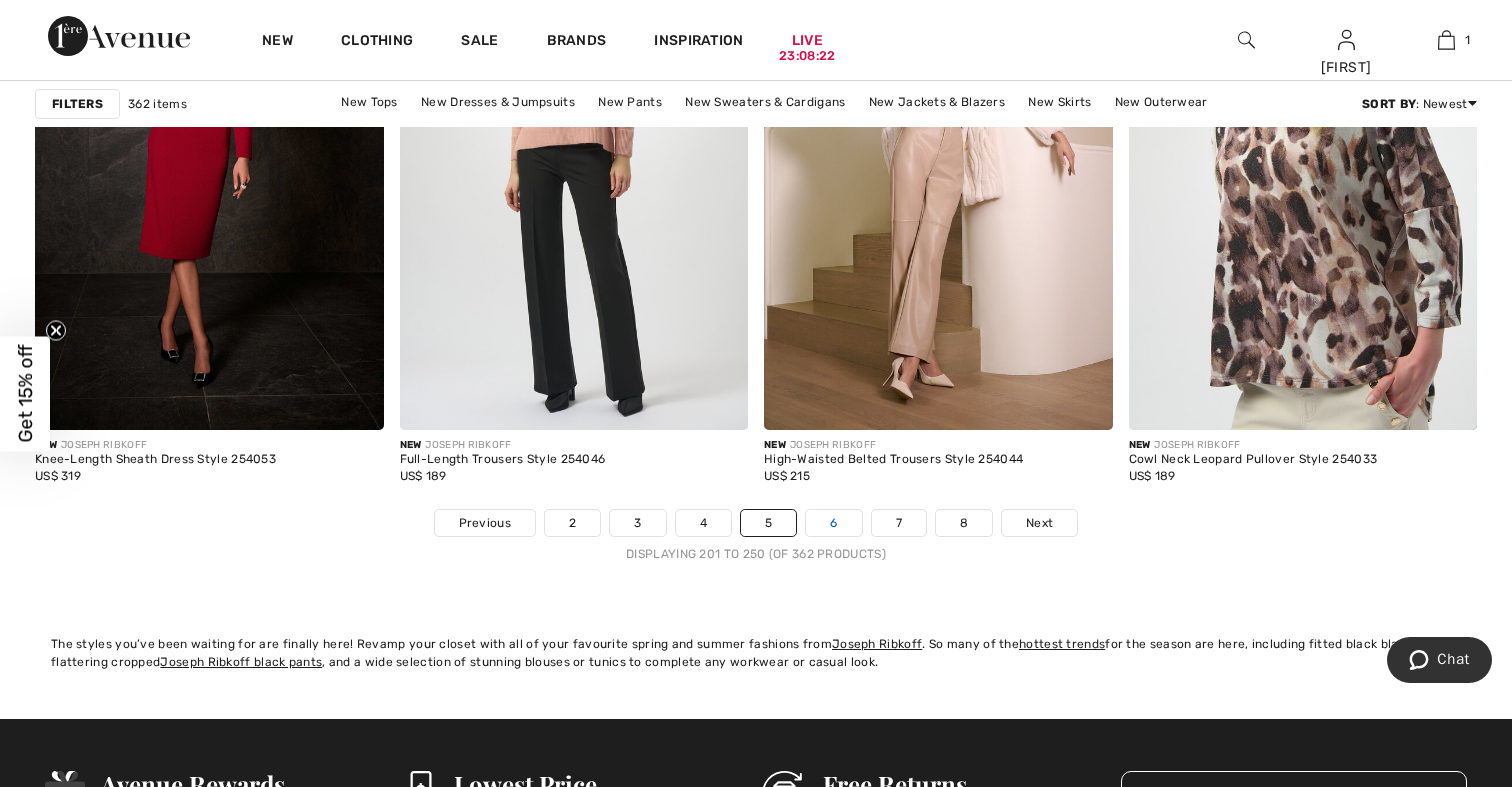 click on "6" at bounding box center [833, 523] 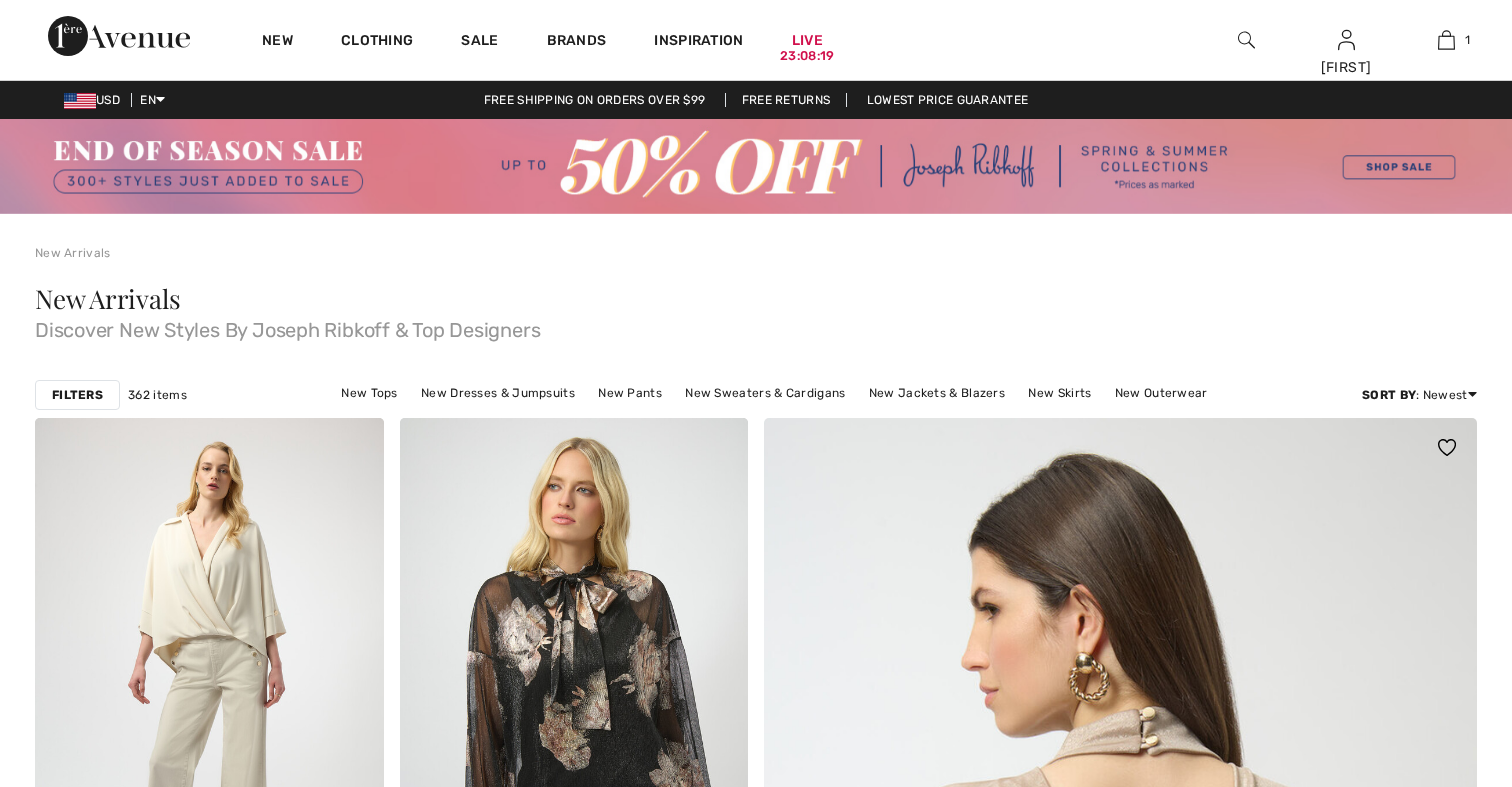 scroll, scrollTop: 0, scrollLeft: 0, axis: both 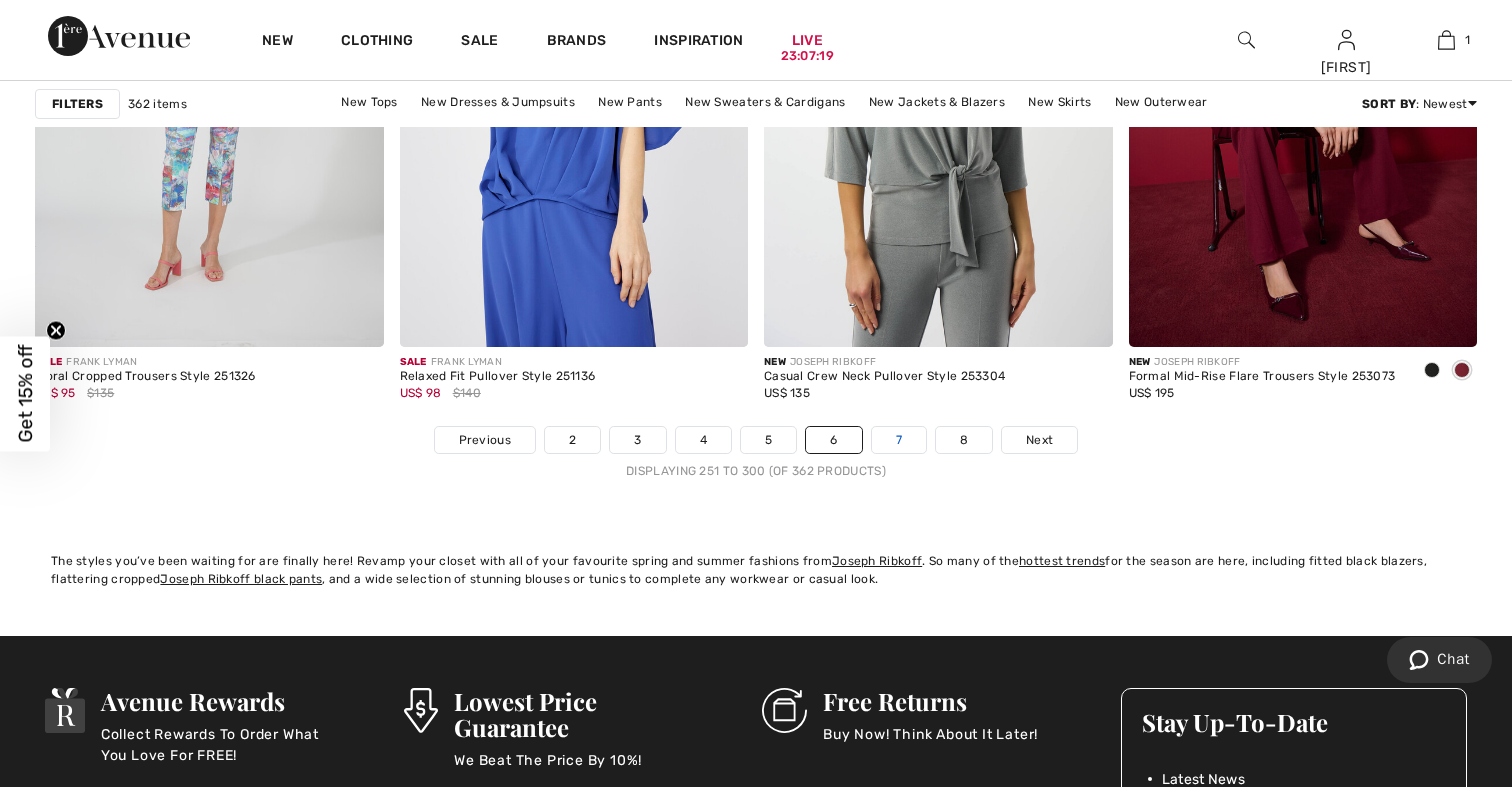 click on "7" at bounding box center [899, 440] 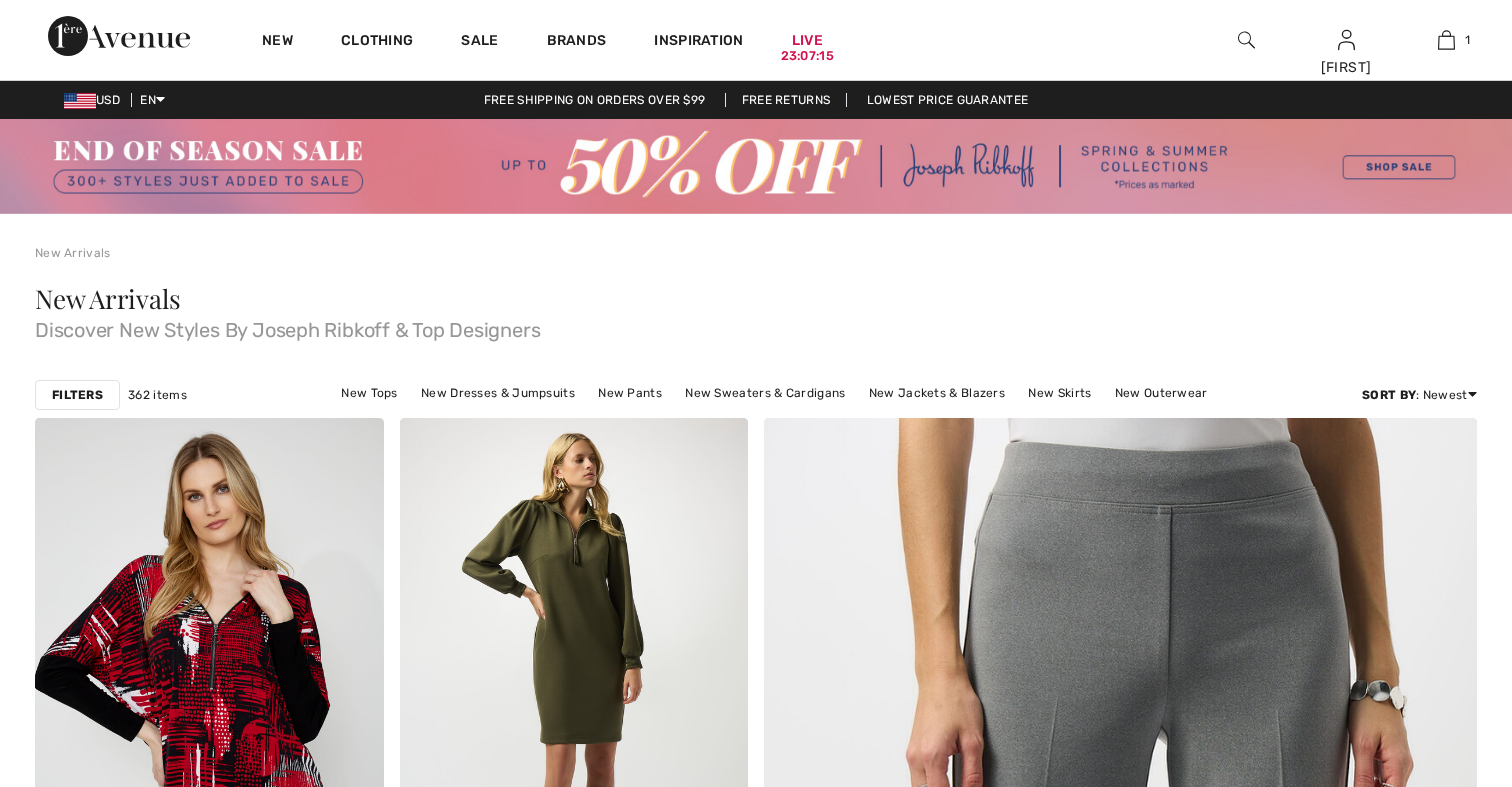 scroll, scrollTop: 217, scrollLeft: 0, axis: vertical 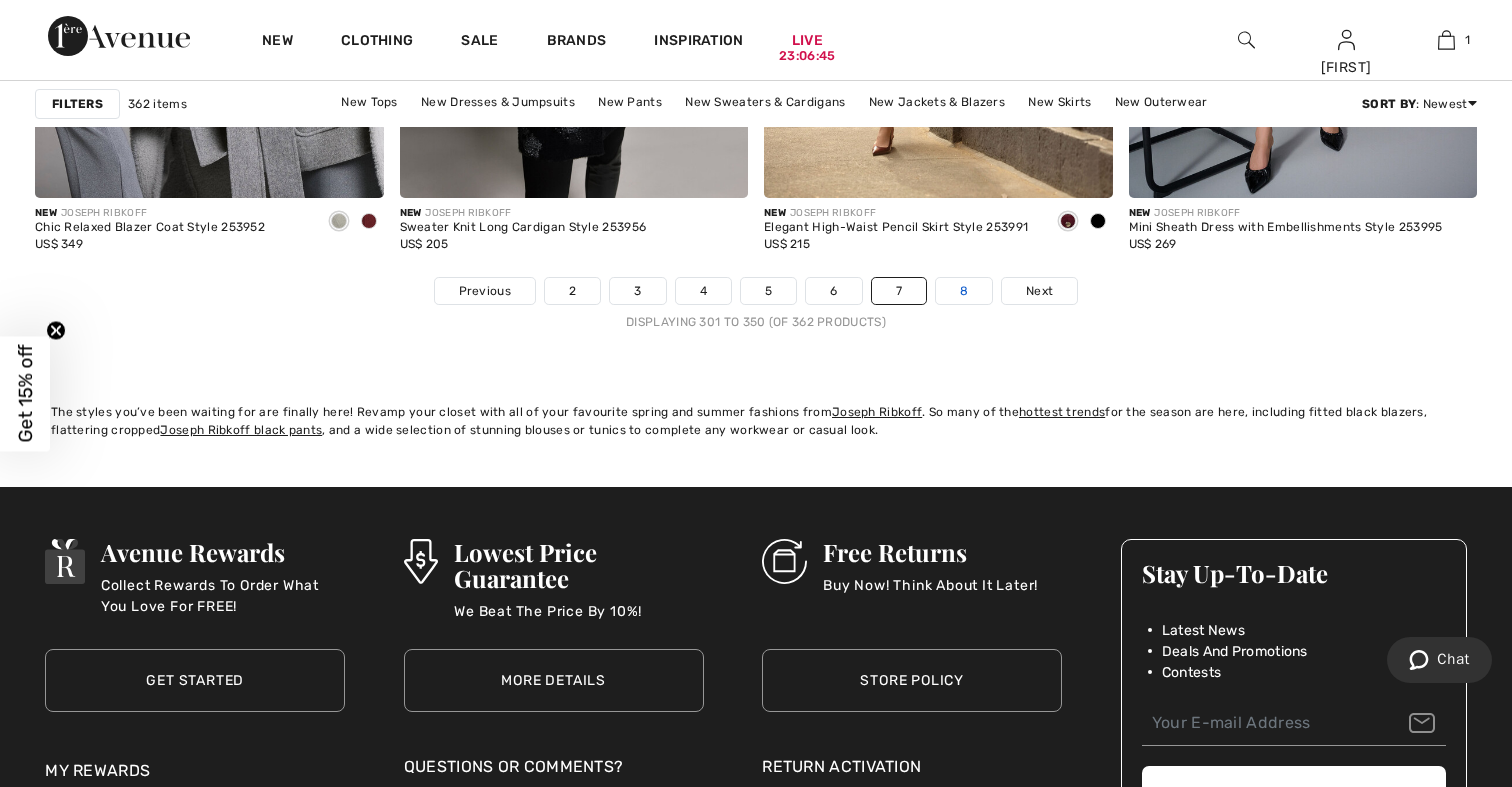 click on "8" at bounding box center (964, 291) 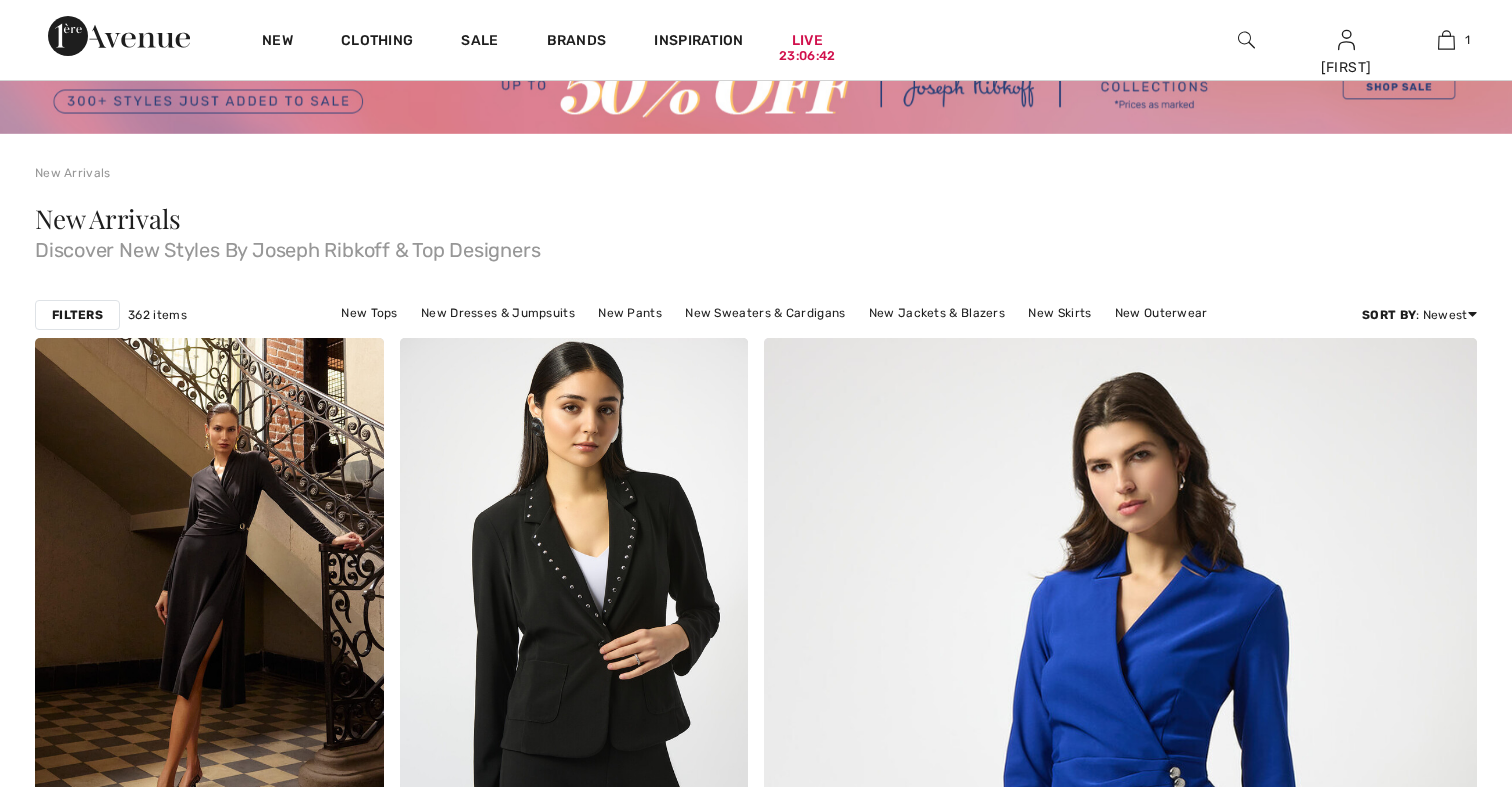 scroll, scrollTop: 0, scrollLeft: 0, axis: both 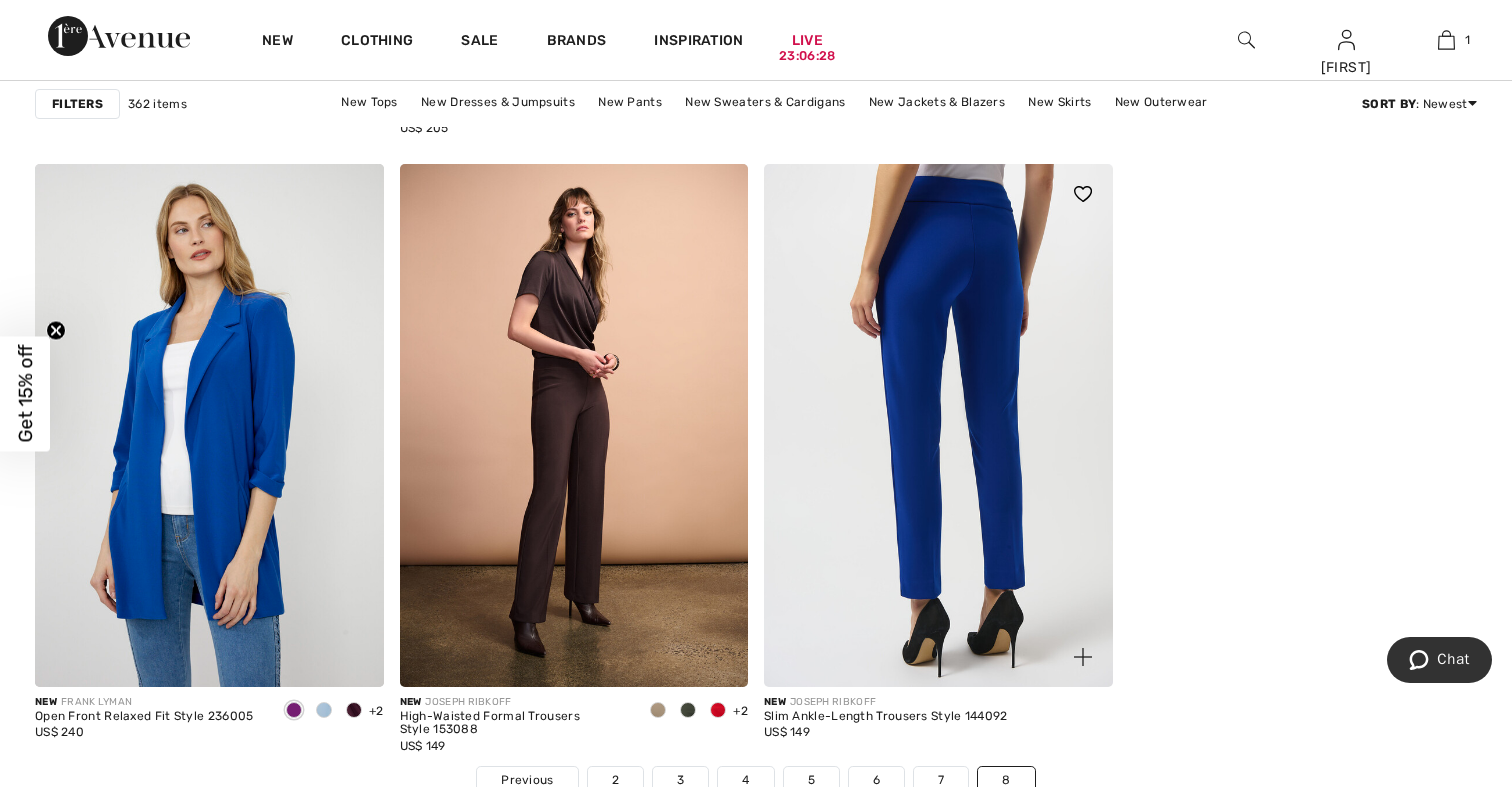 click at bounding box center [938, 425] 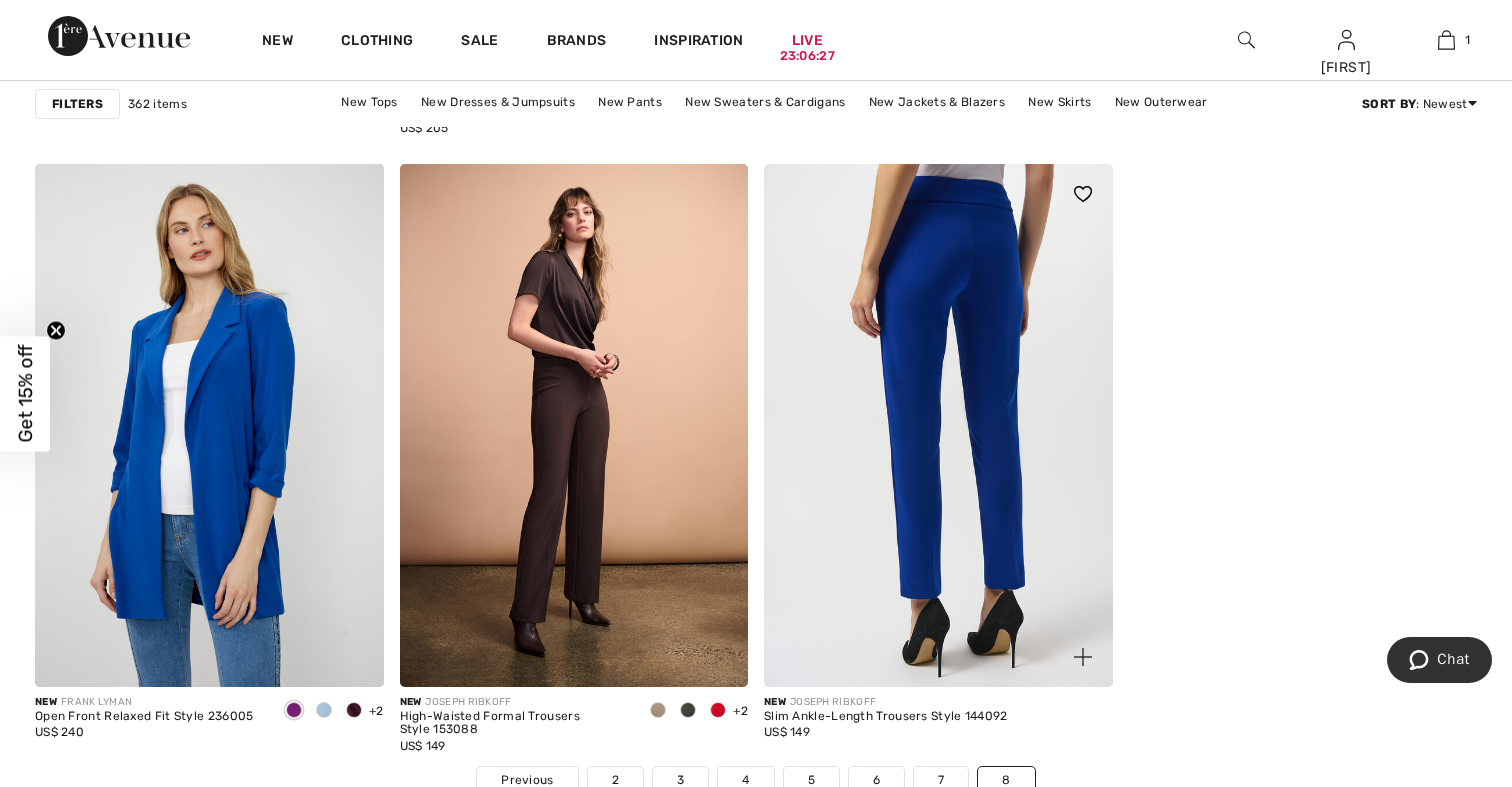 click at bounding box center [938, 425] 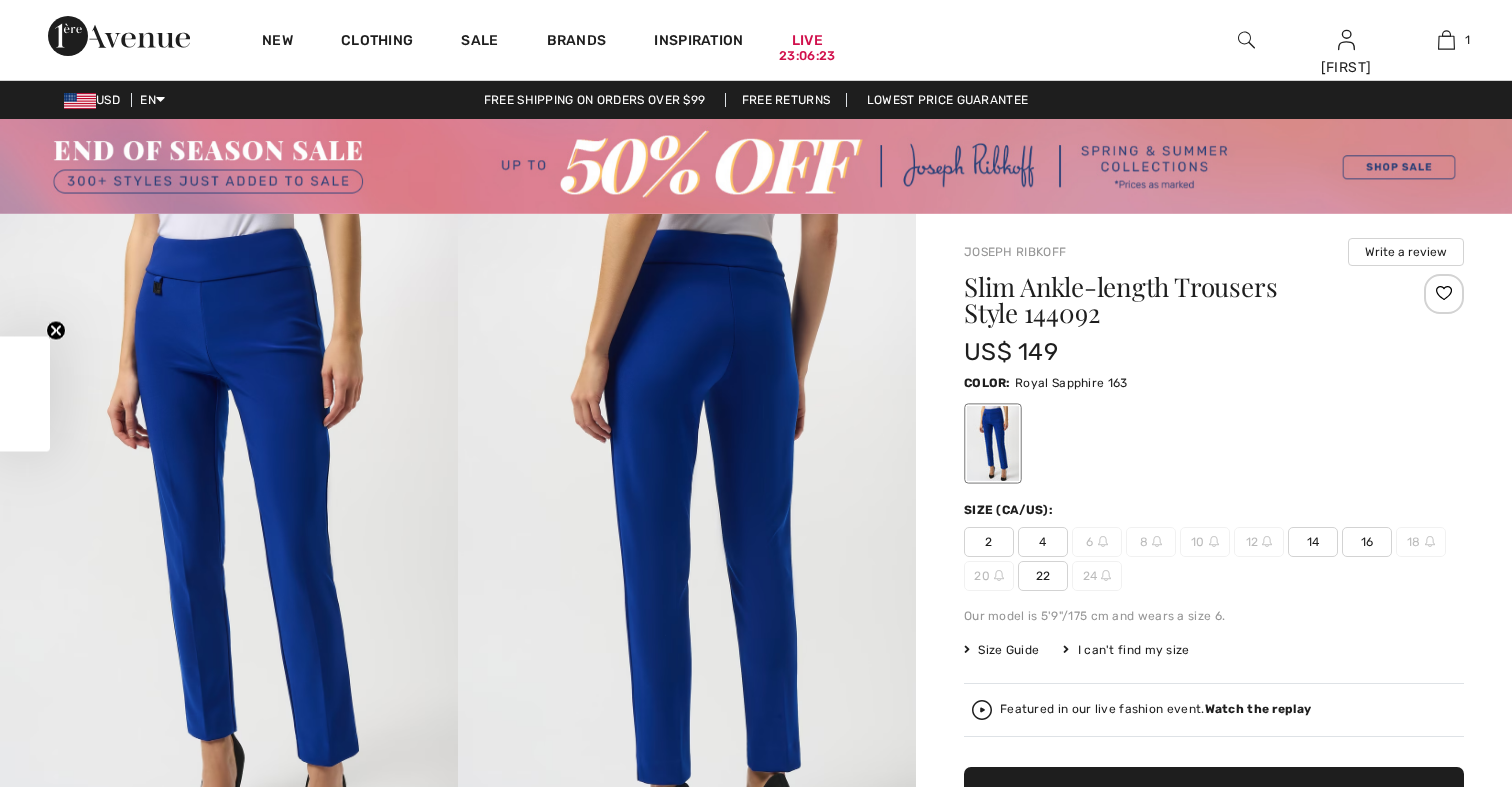 scroll, scrollTop: 0, scrollLeft: 0, axis: both 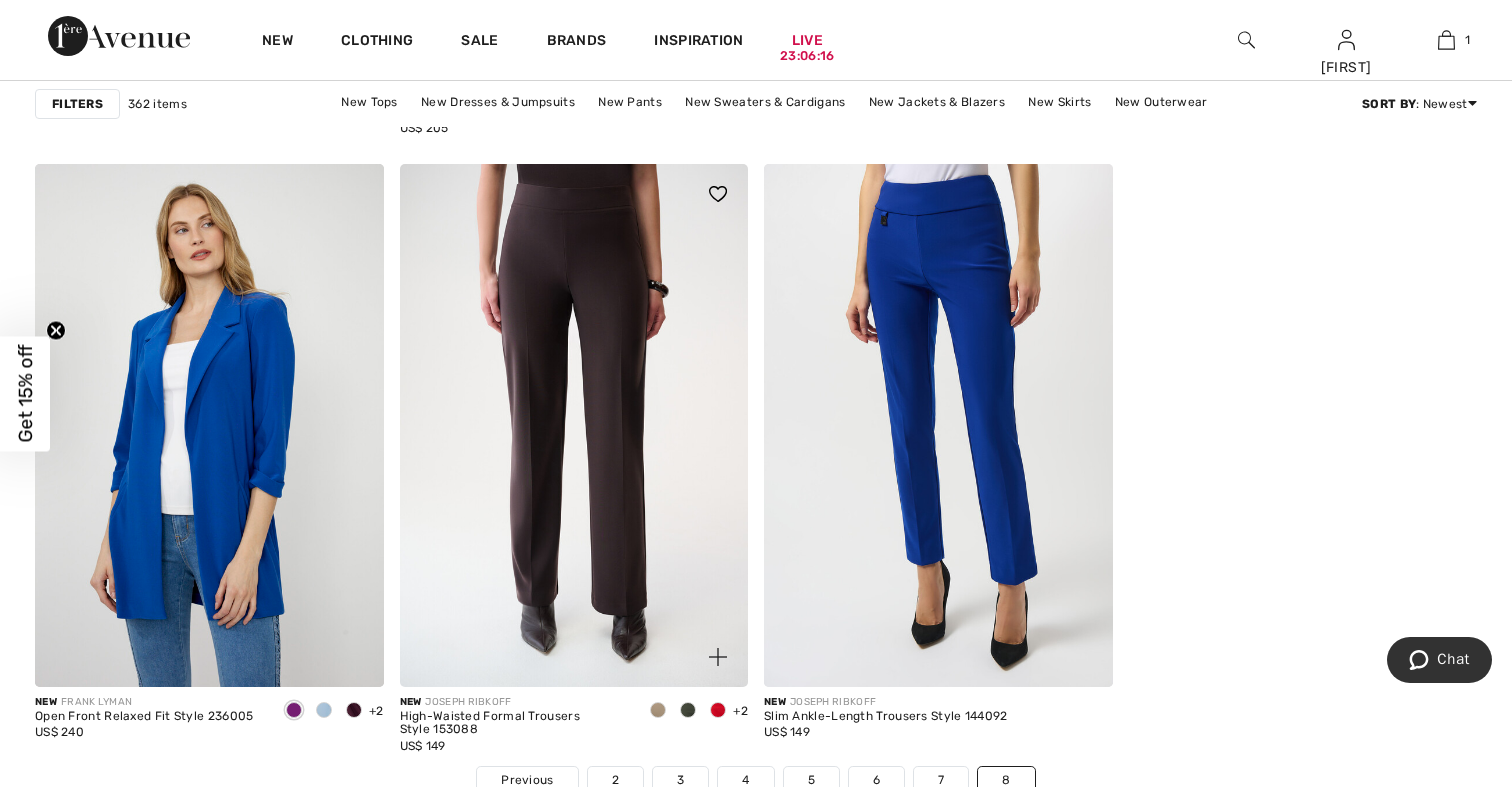 click at bounding box center [574, 425] 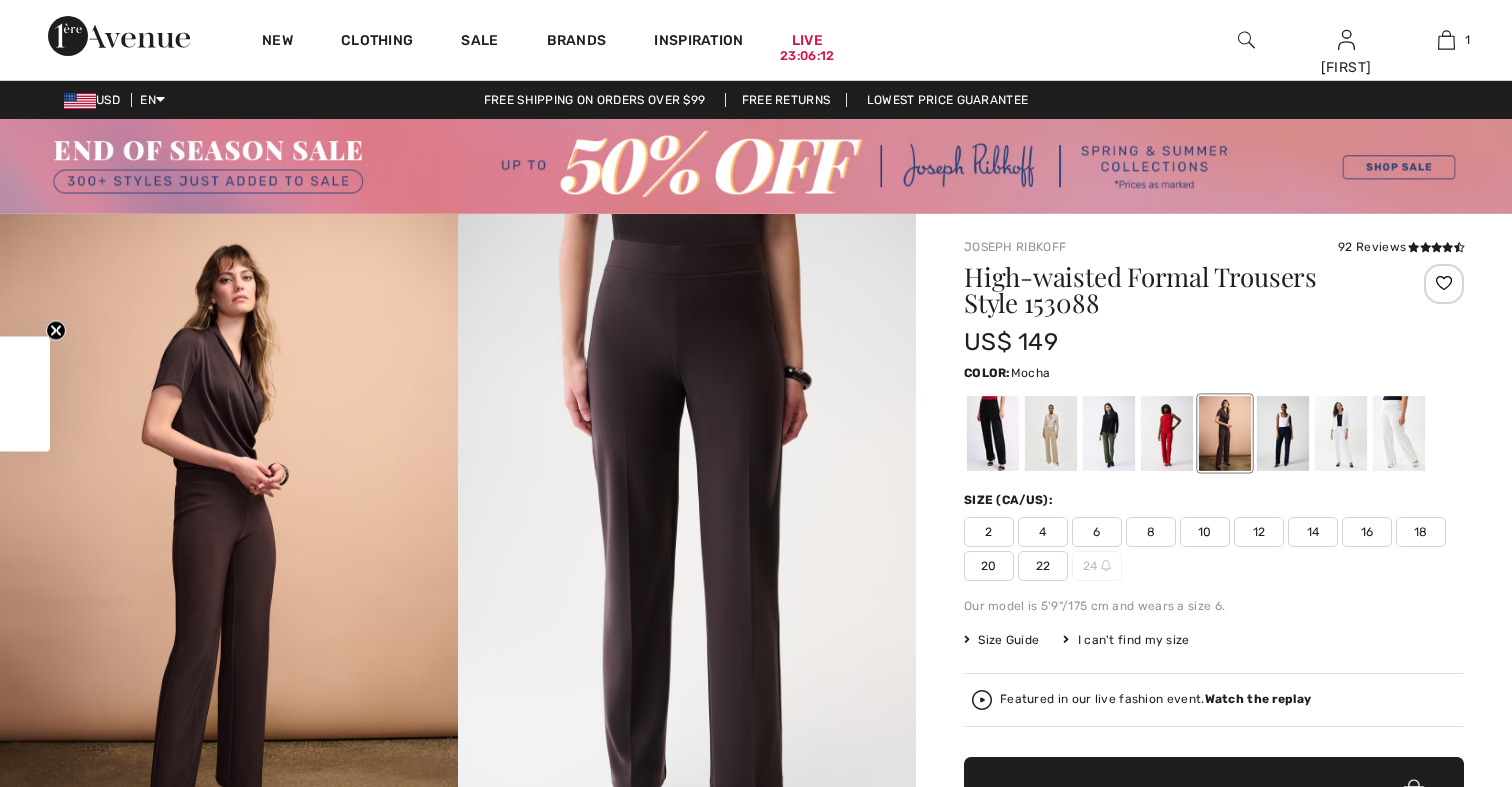 scroll, scrollTop: 0, scrollLeft: 0, axis: both 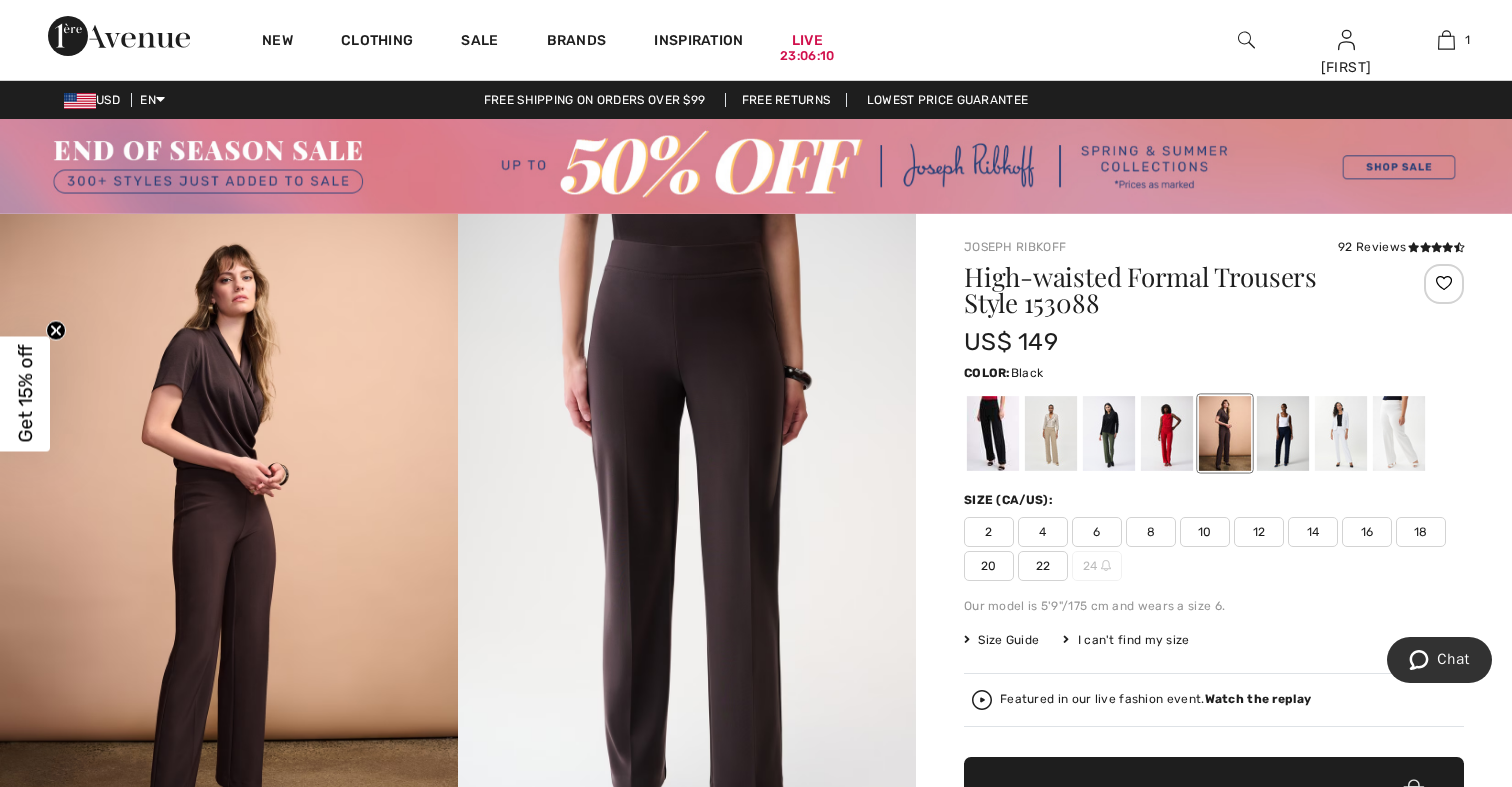 click at bounding box center [993, 433] 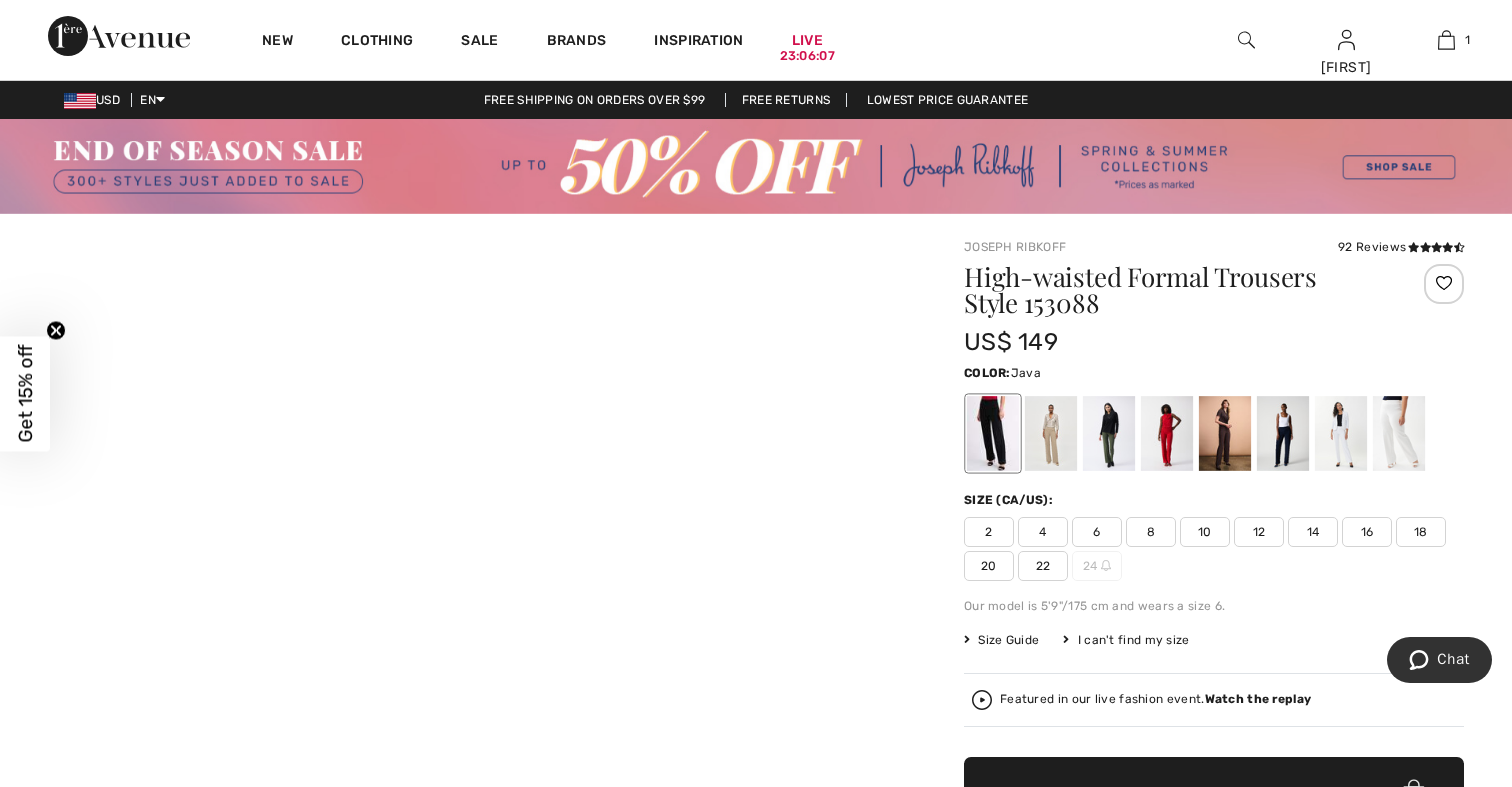 click at bounding box center [1051, 433] 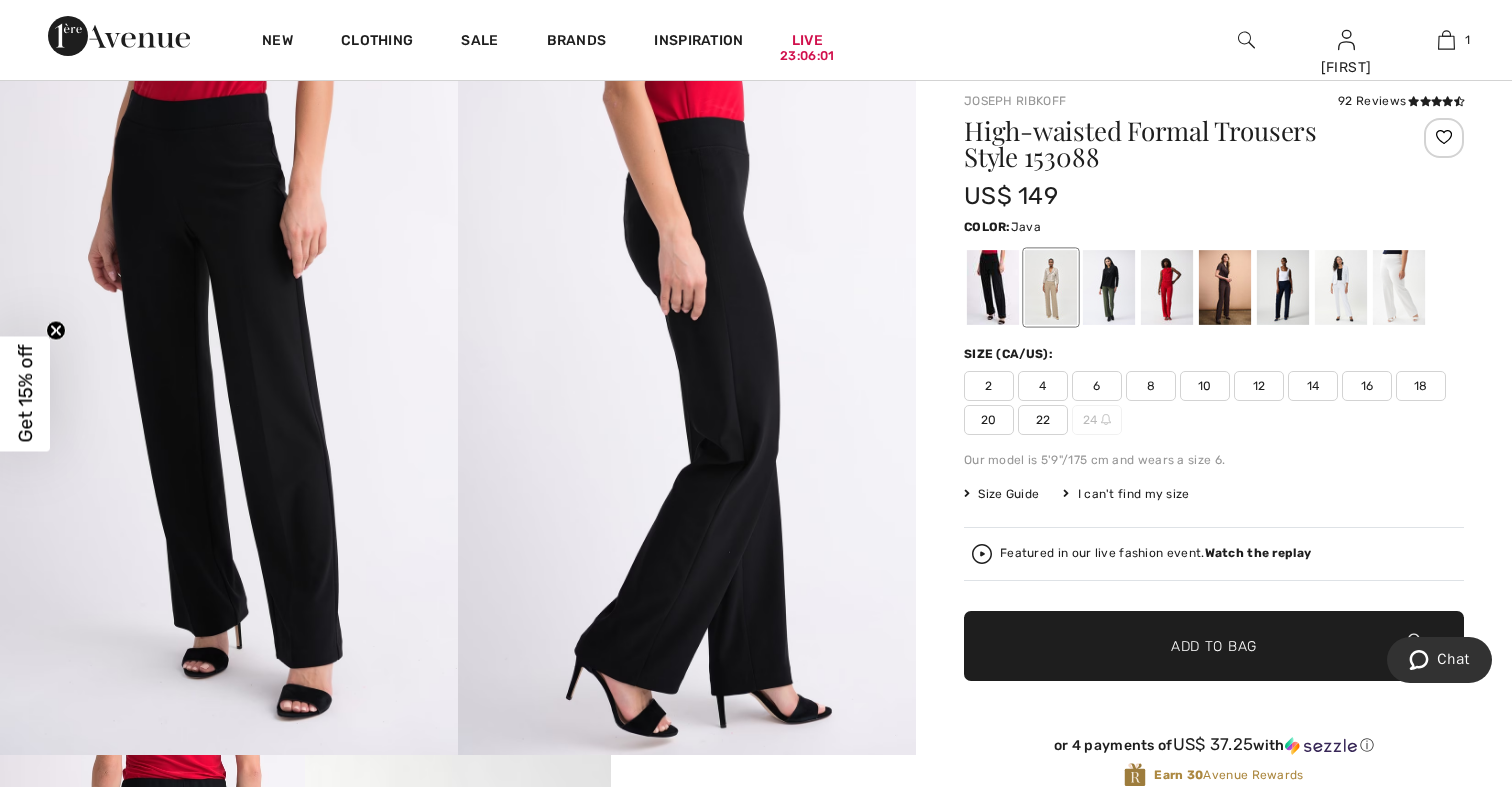 scroll, scrollTop: 150, scrollLeft: 0, axis: vertical 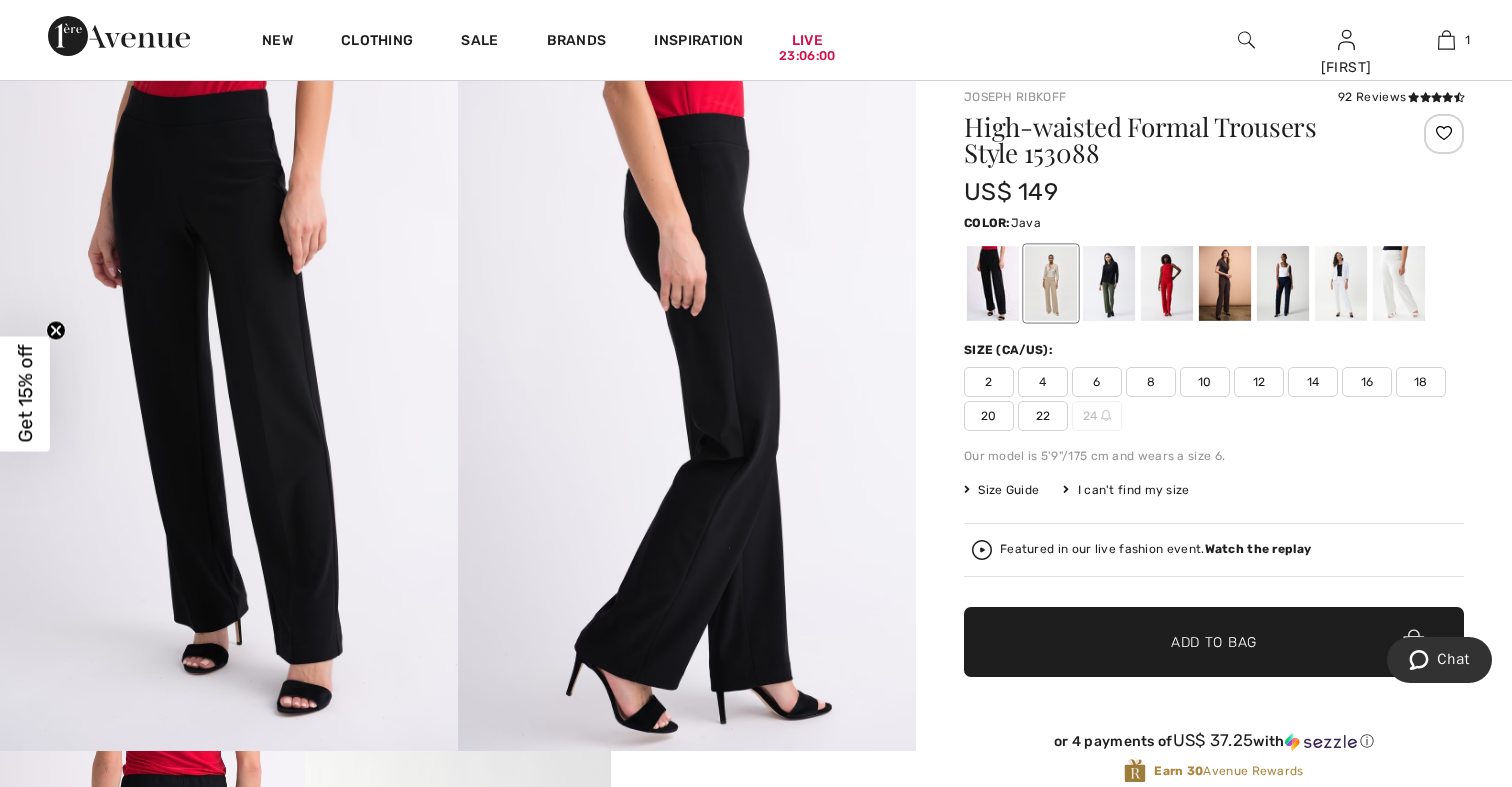 click at bounding box center (1051, 283) 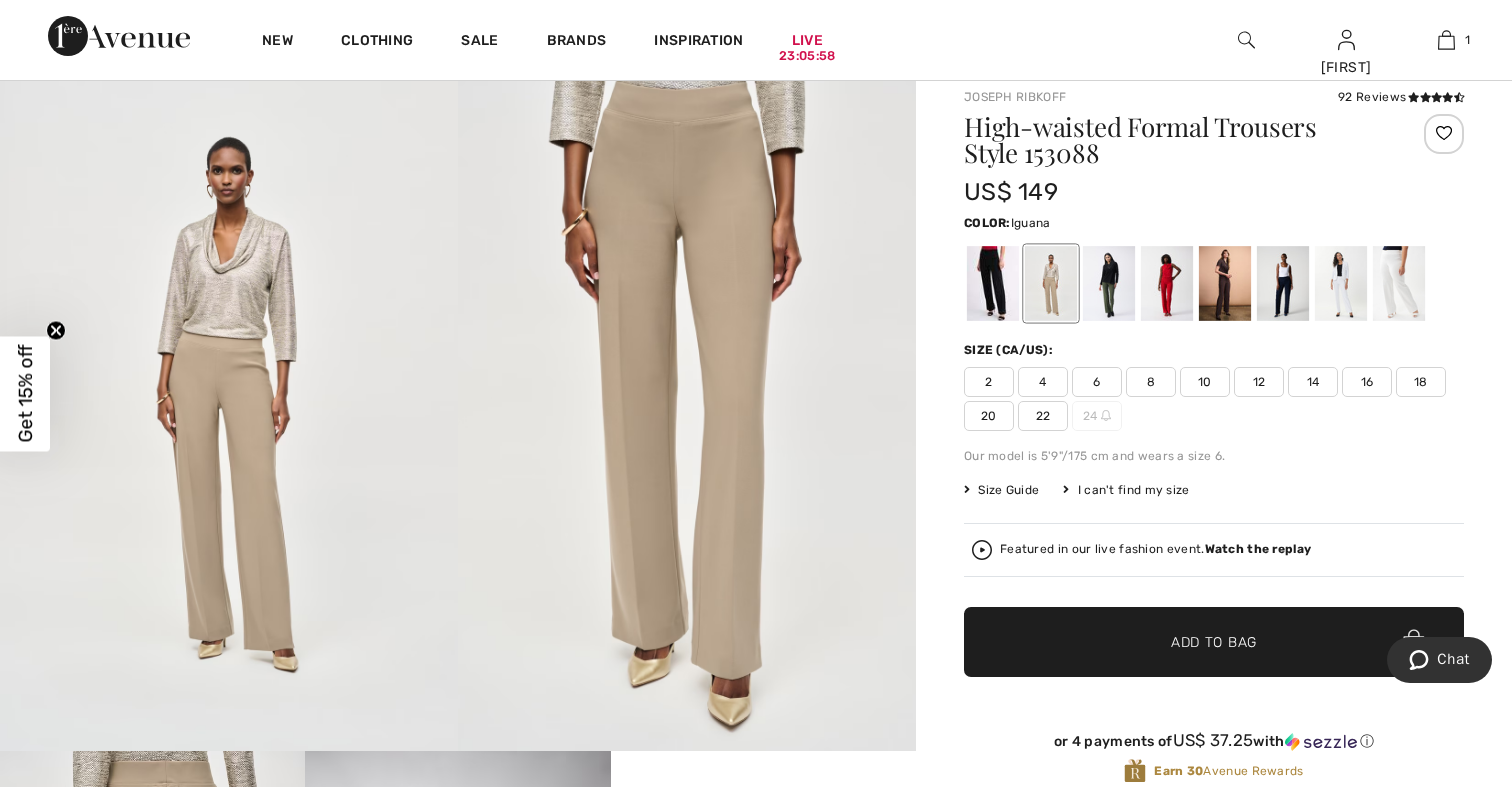 click at bounding box center [1109, 283] 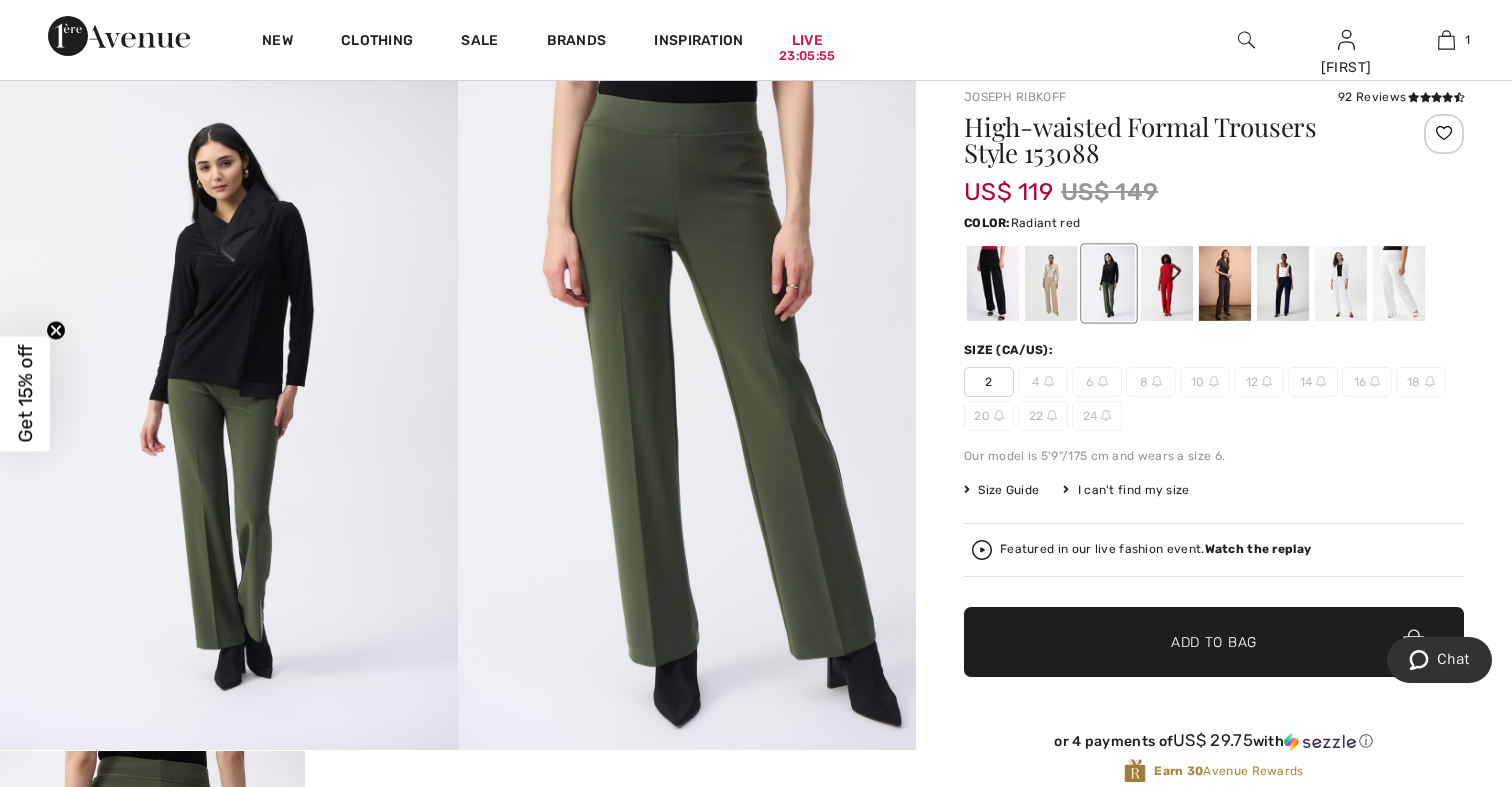 click at bounding box center [1167, 283] 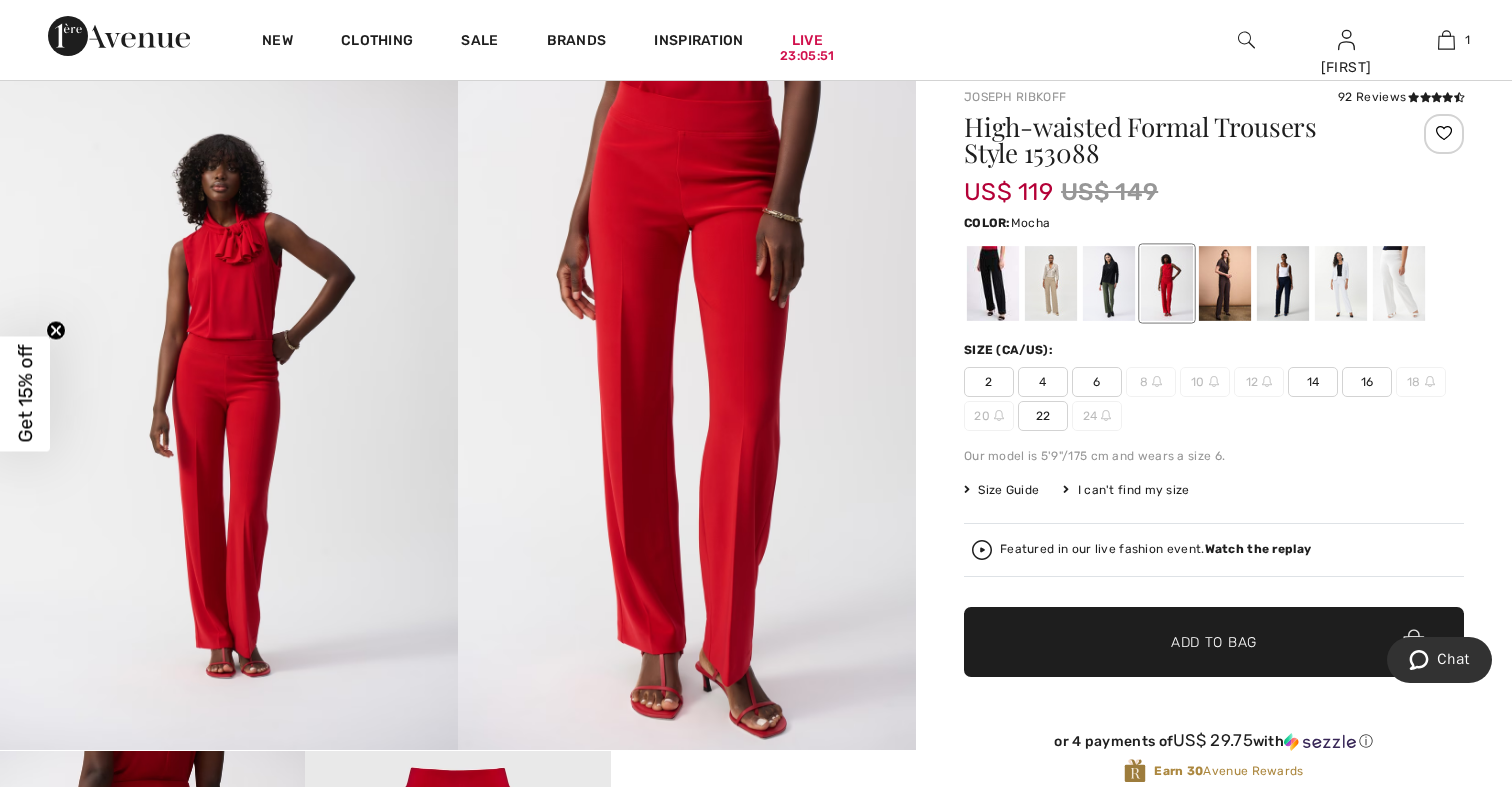 click at bounding box center (1225, 283) 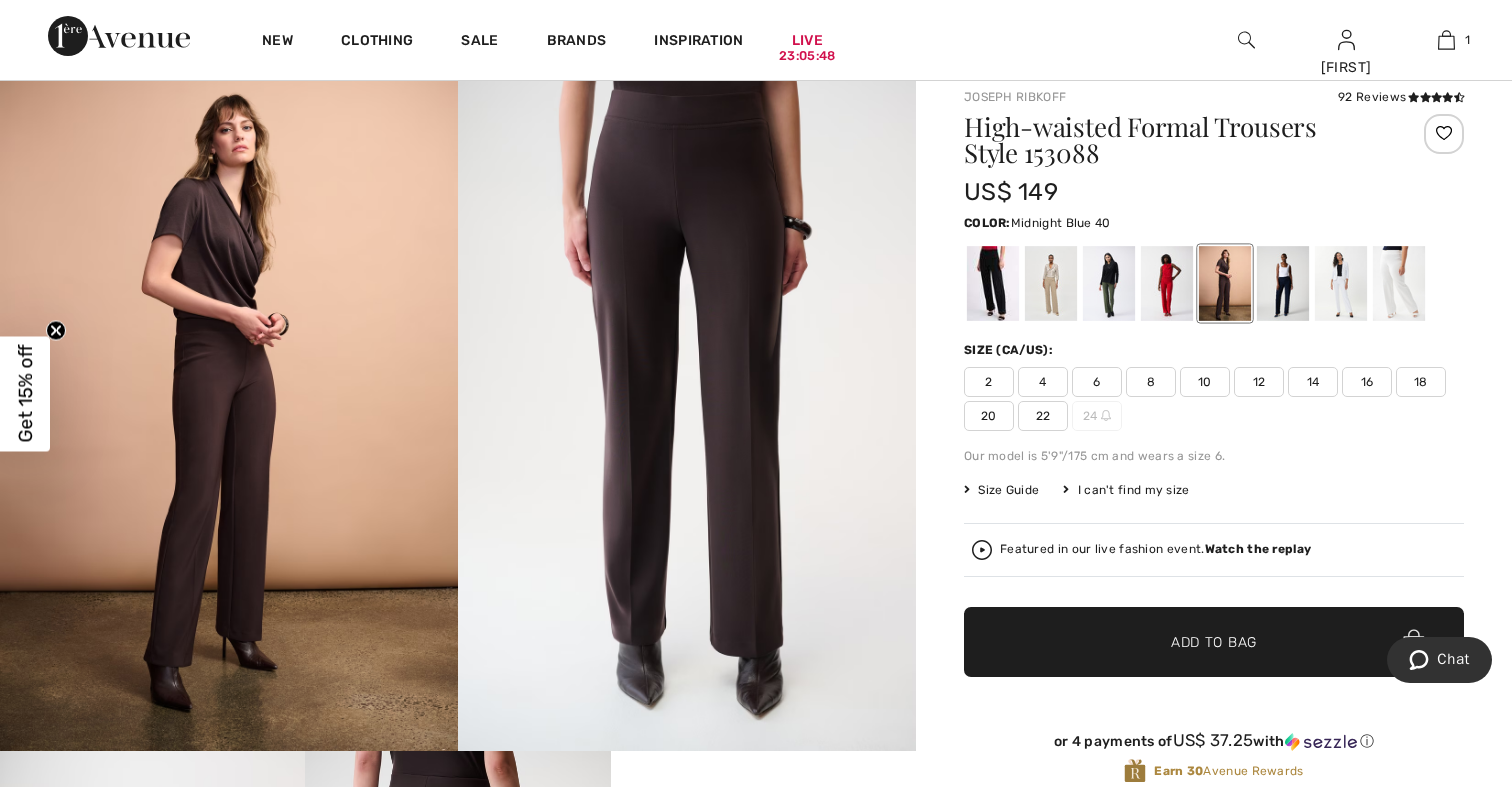 click at bounding box center (1283, 283) 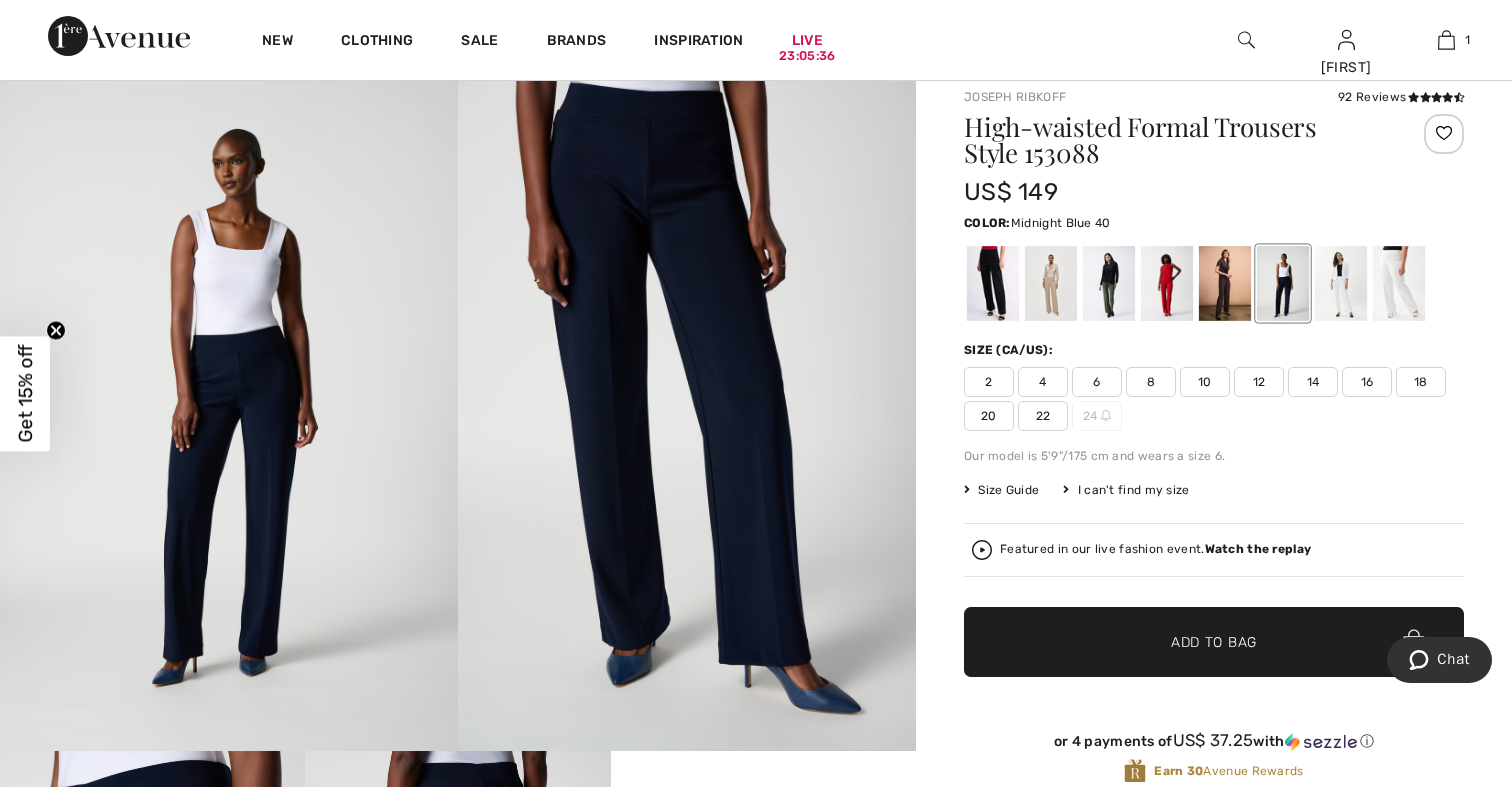 click on "12" at bounding box center [1259, 382] 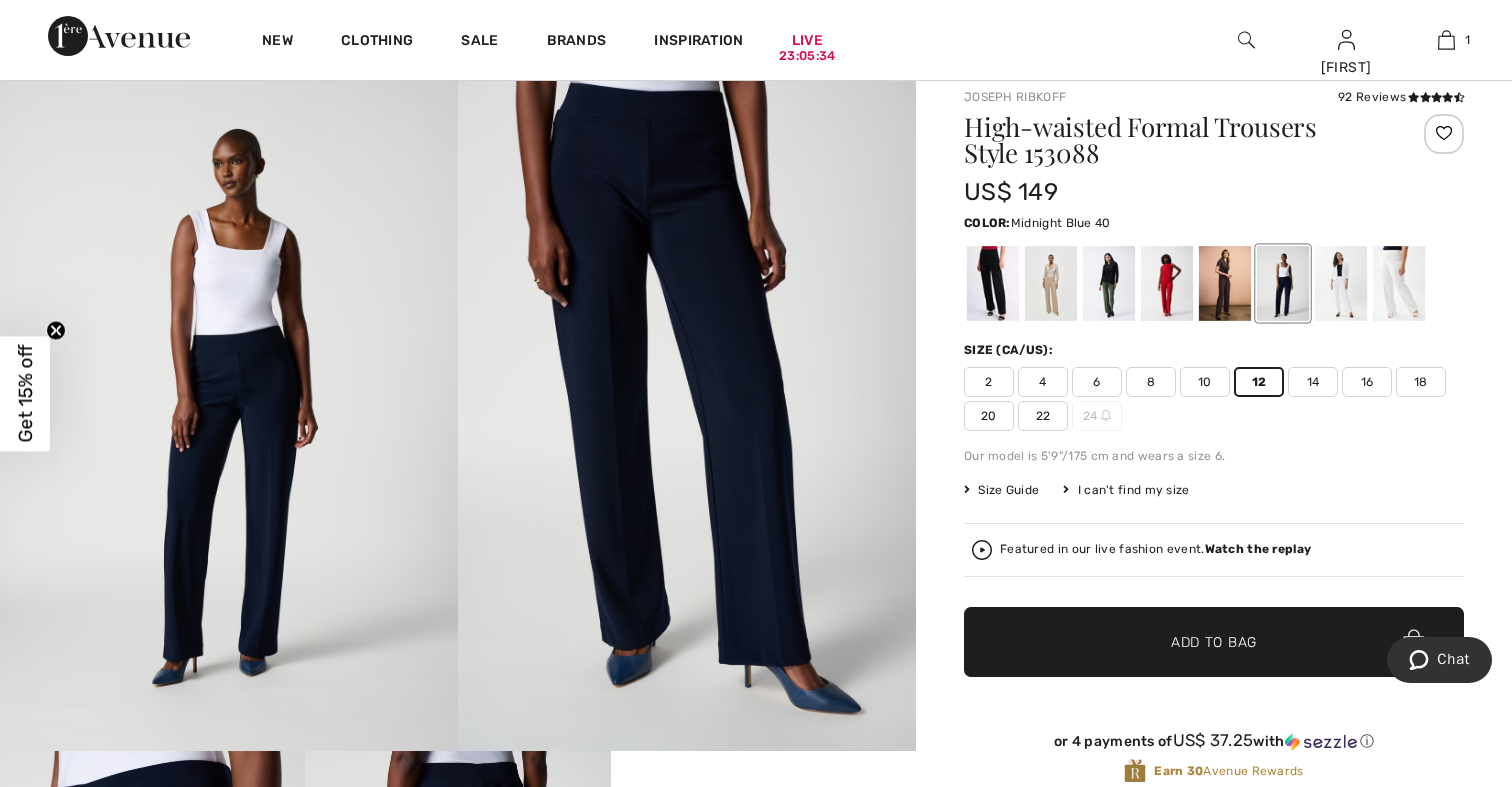 click on "✔ Added to Bag" at bounding box center (1184, 641) 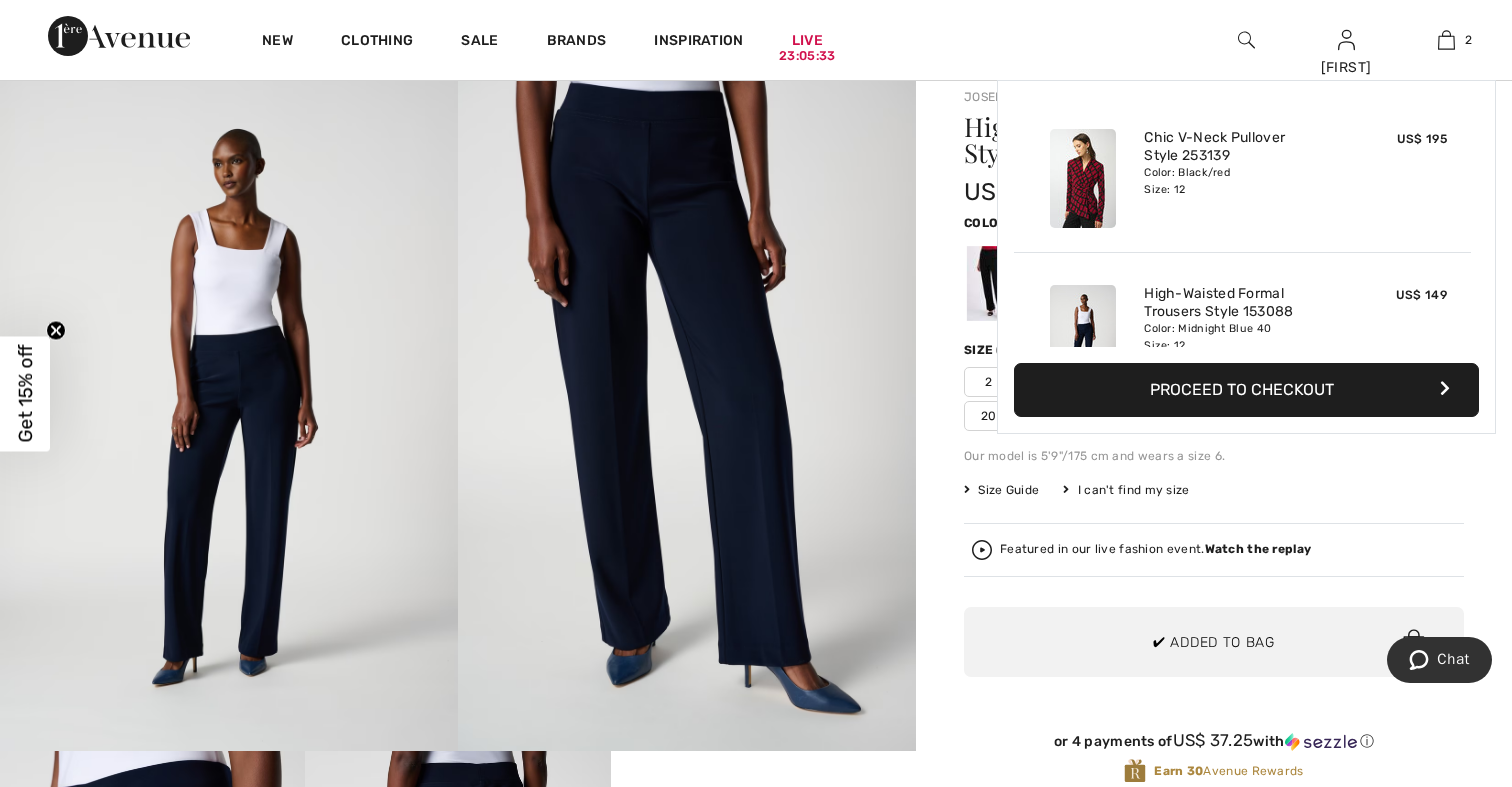 scroll, scrollTop: 62, scrollLeft: 0, axis: vertical 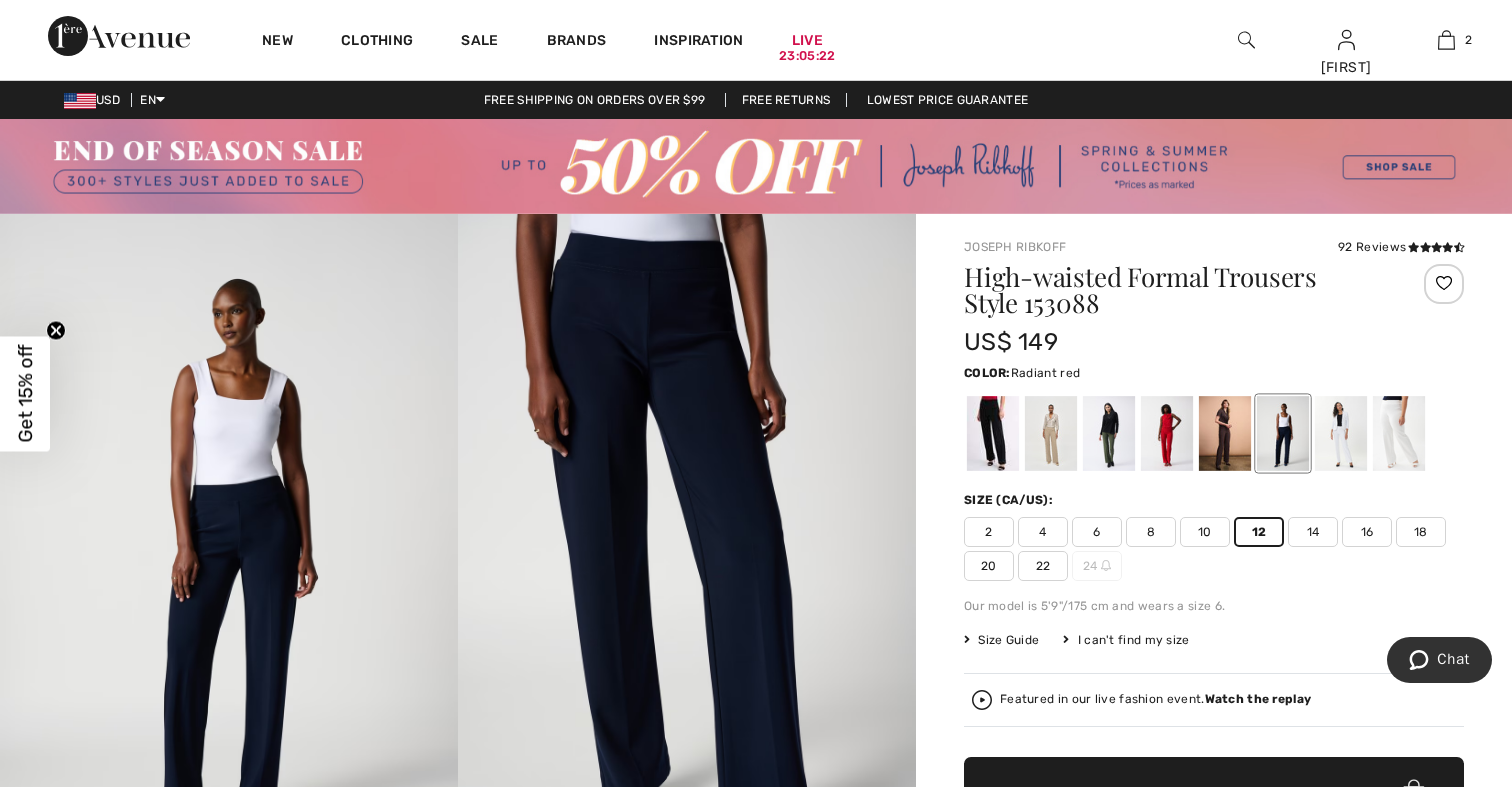 click at bounding box center [1167, 433] 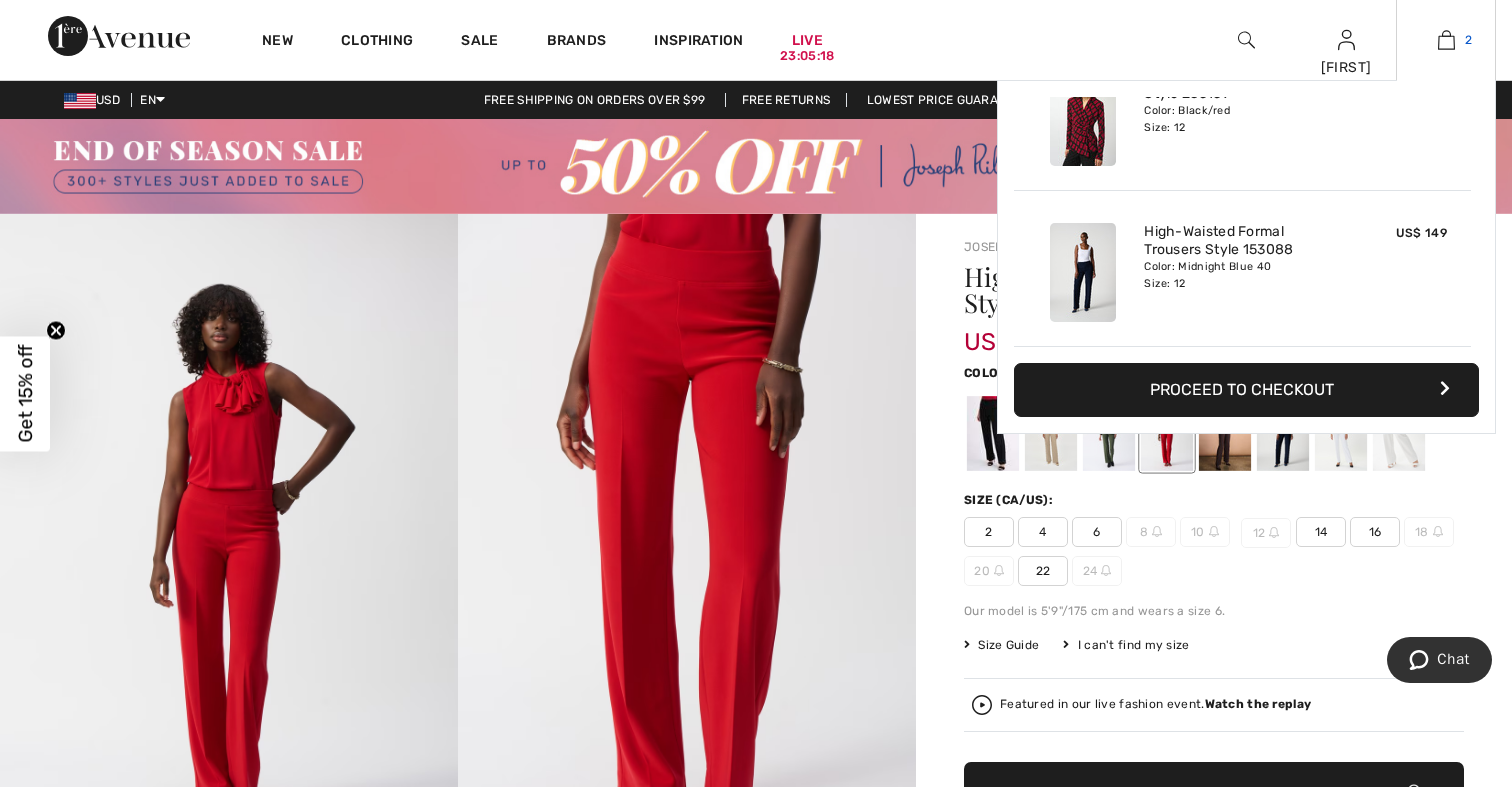 click at bounding box center [1446, 40] 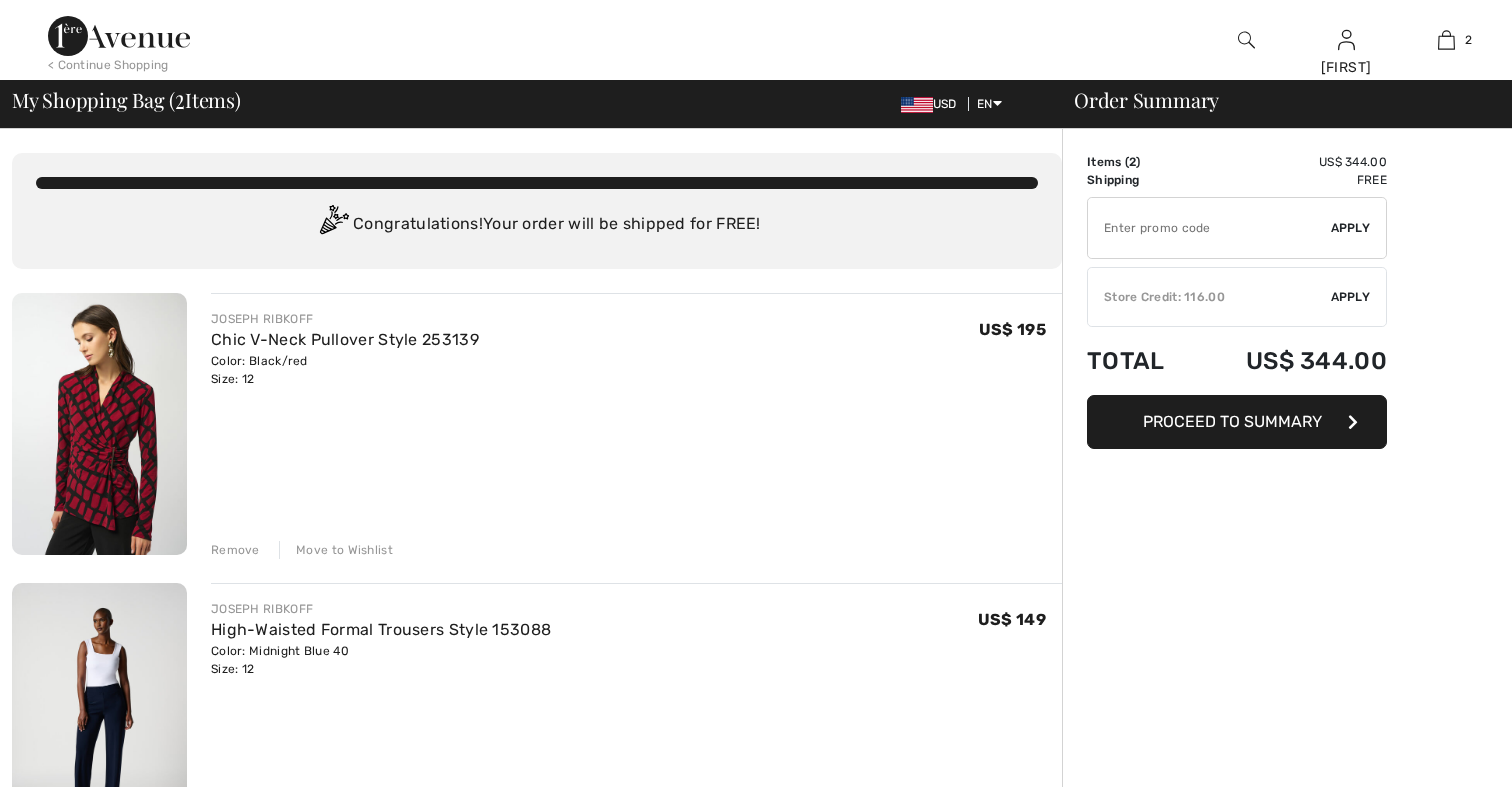 scroll, scrollTop: 0, scrollLeft: 0, axis: both 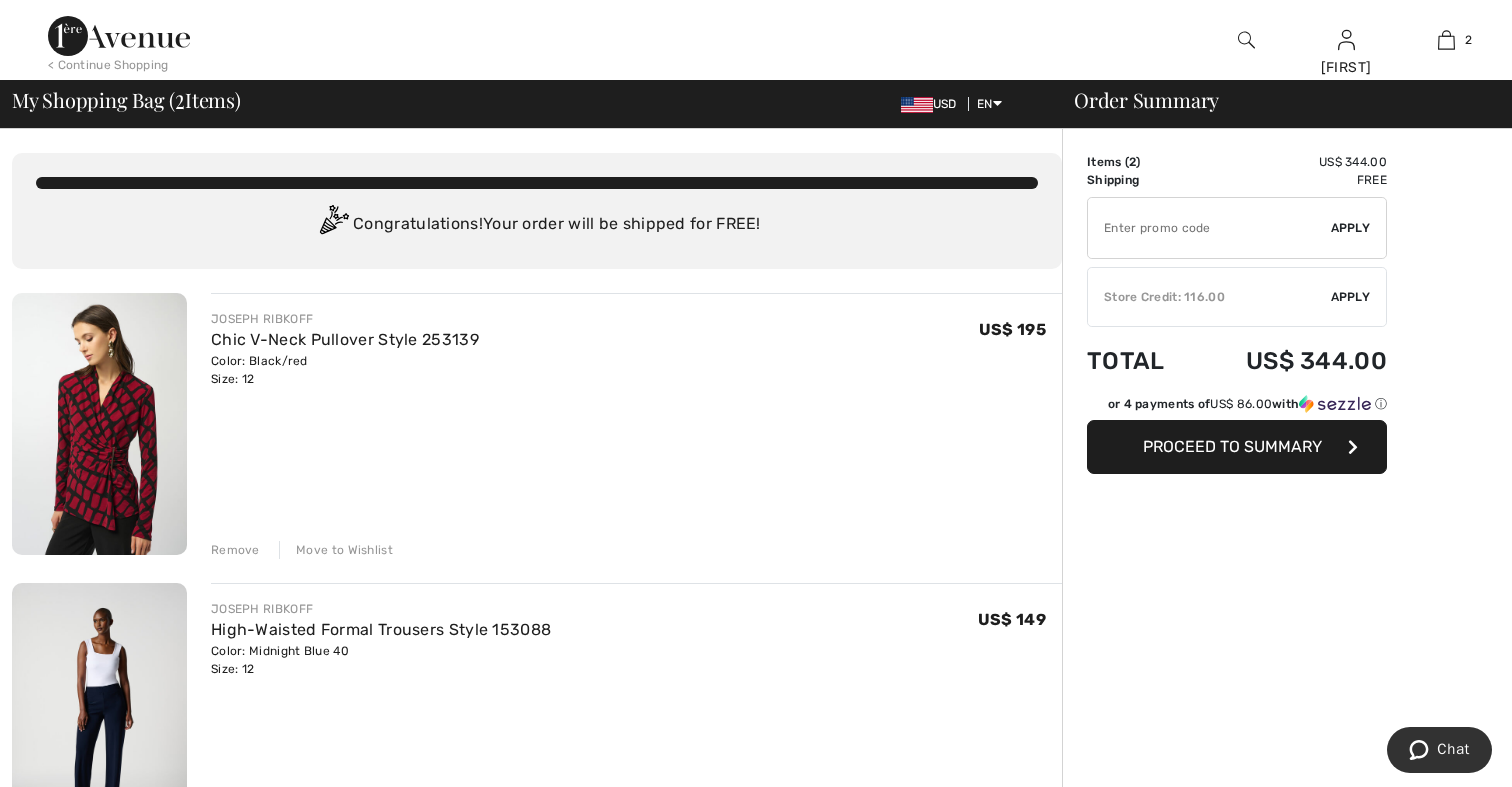 click at bounding box center (99, 714) 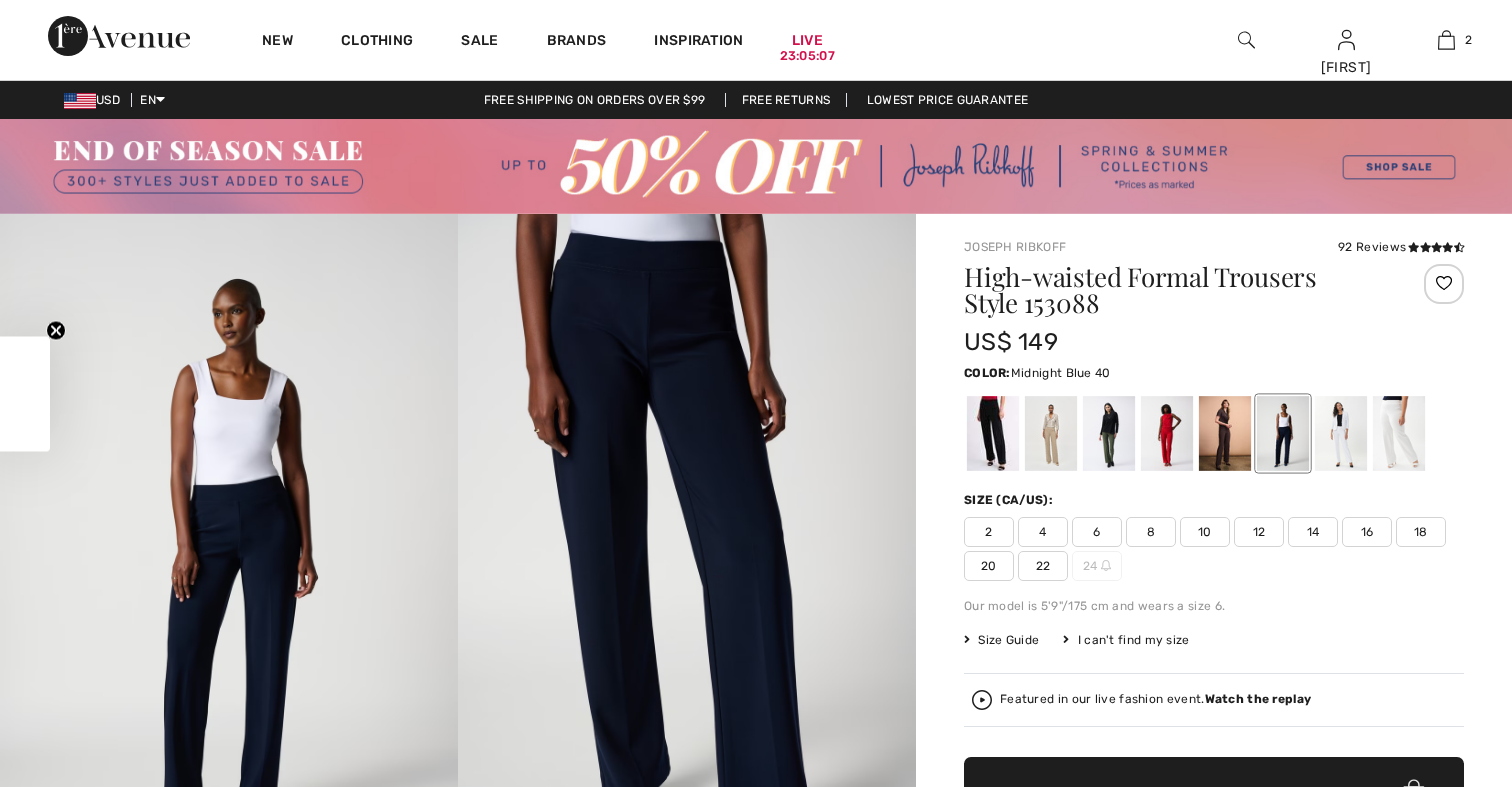 scroll, scrollTop: 0, scrollLeft: 0, axis: both 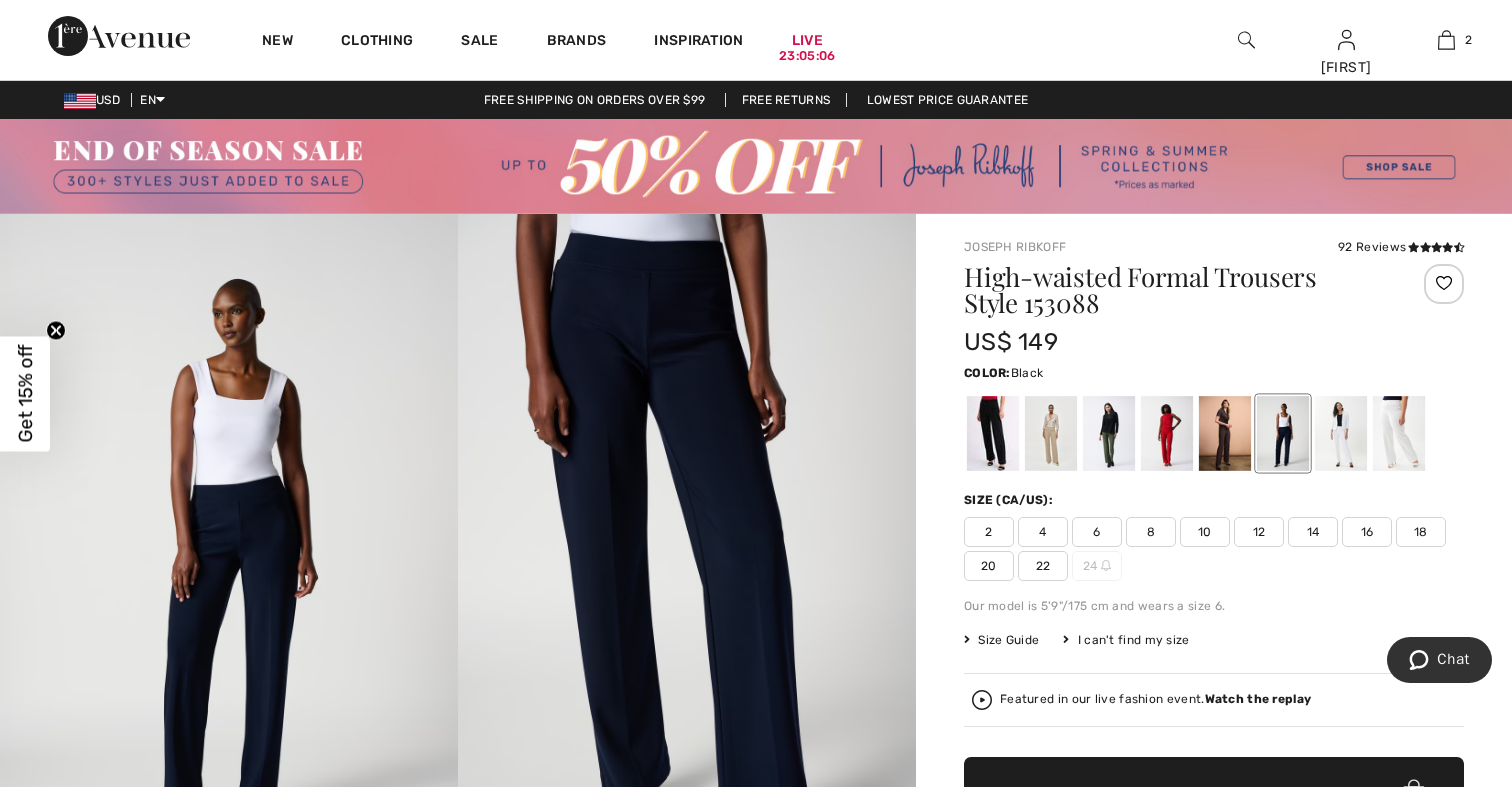 click at bounding box center [993, 433] 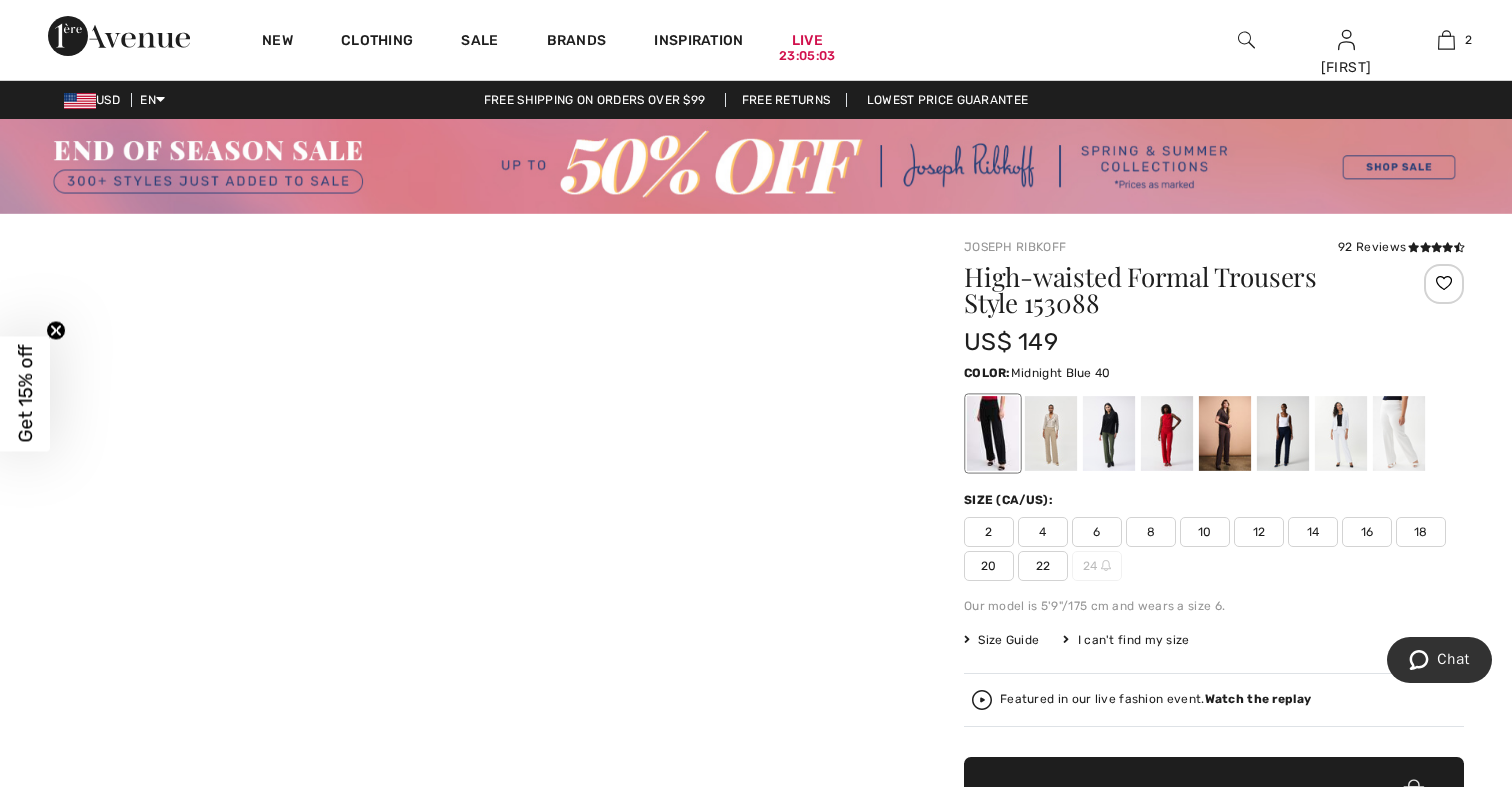 click on "12" at bounding box center (1259, 532) 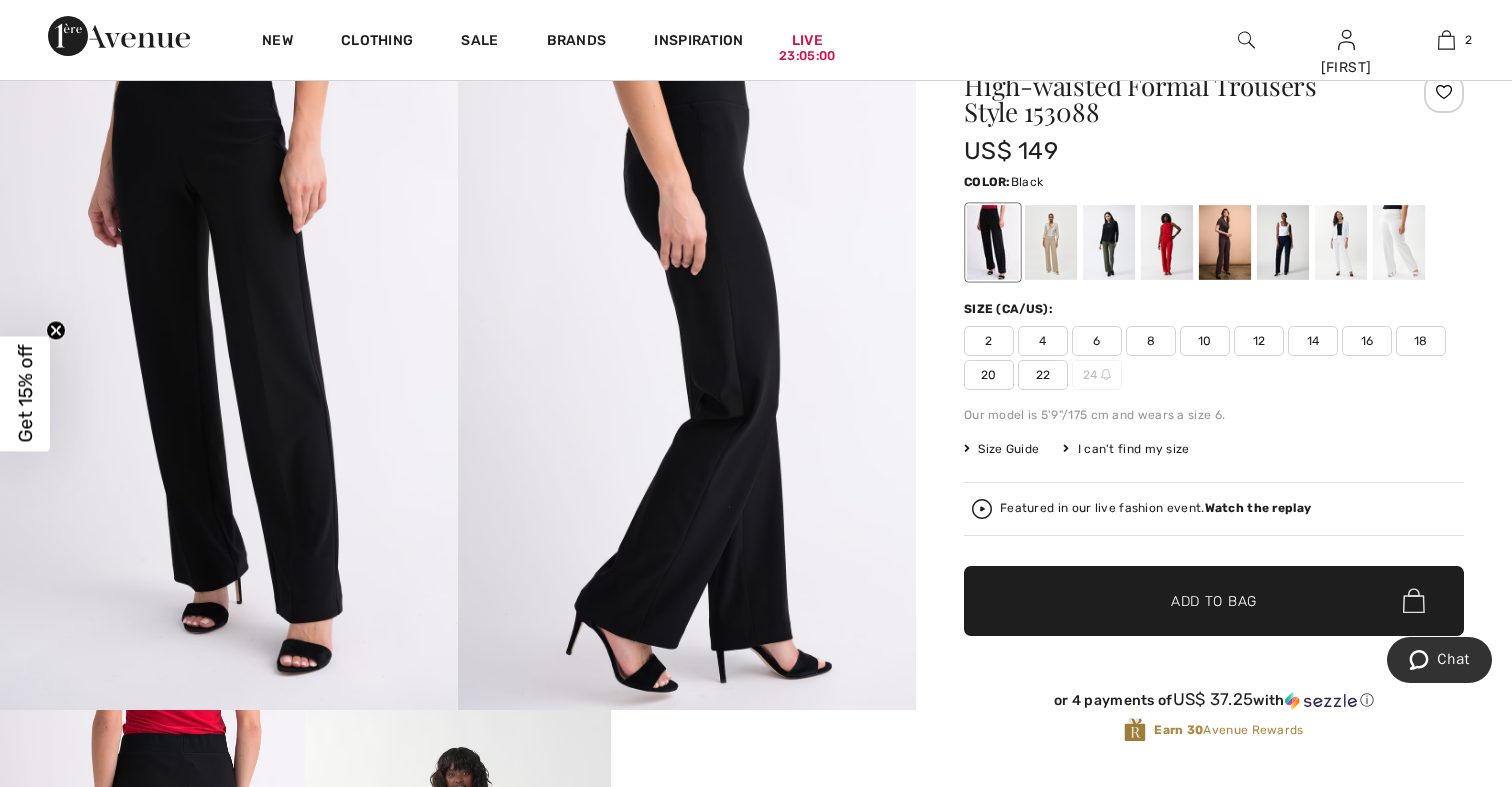 scroll, scrollTop: 193, scrollLeft: 0, axis: vertical 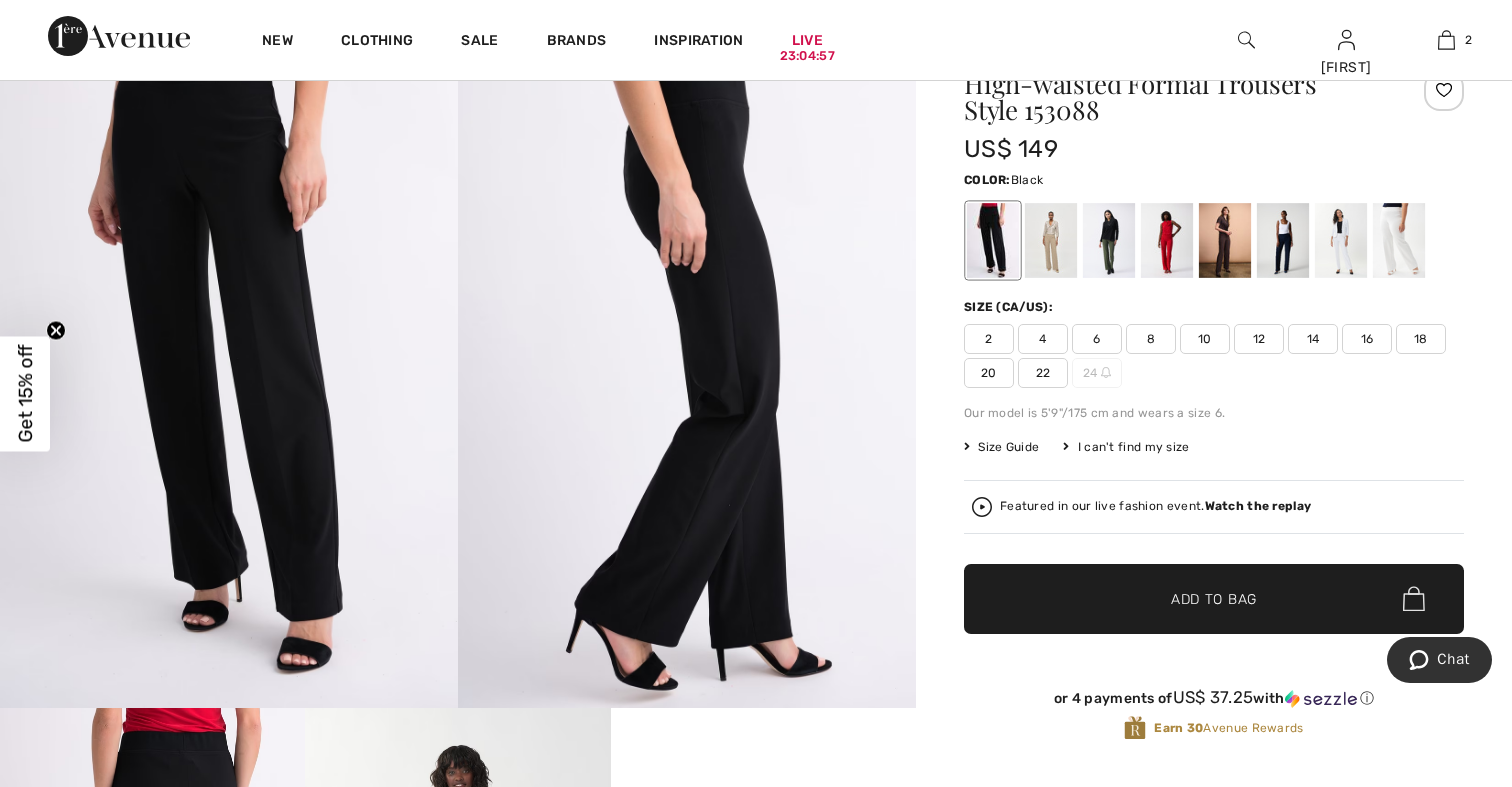 click on "✔ Added to Bag
Add to Bag" at bounding box center [1214, 599] 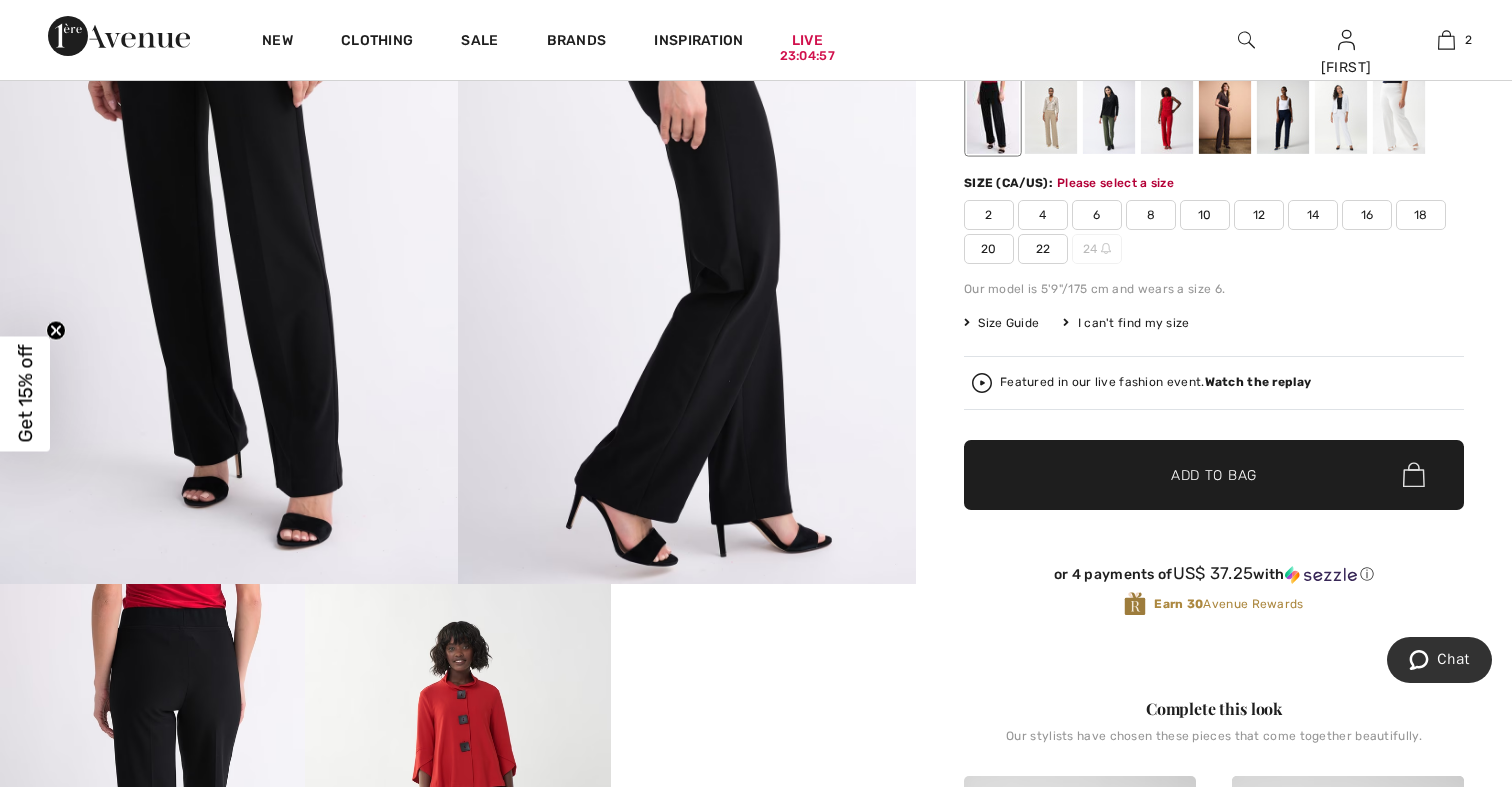 scroll, scrollTop: 330, scrollLeft: 0, axis: vertical 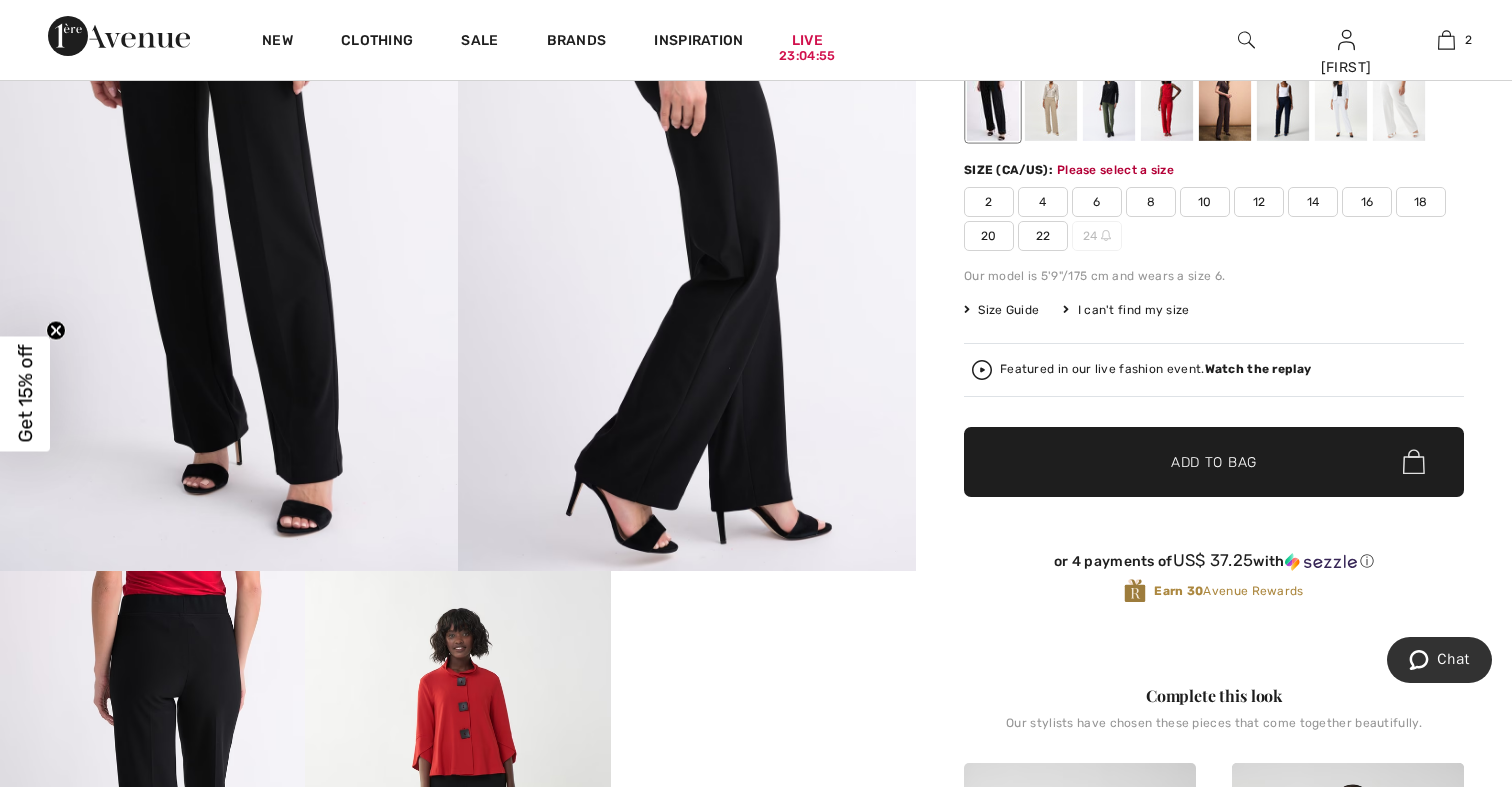 click on "12" at bounding box center [1259, 202] 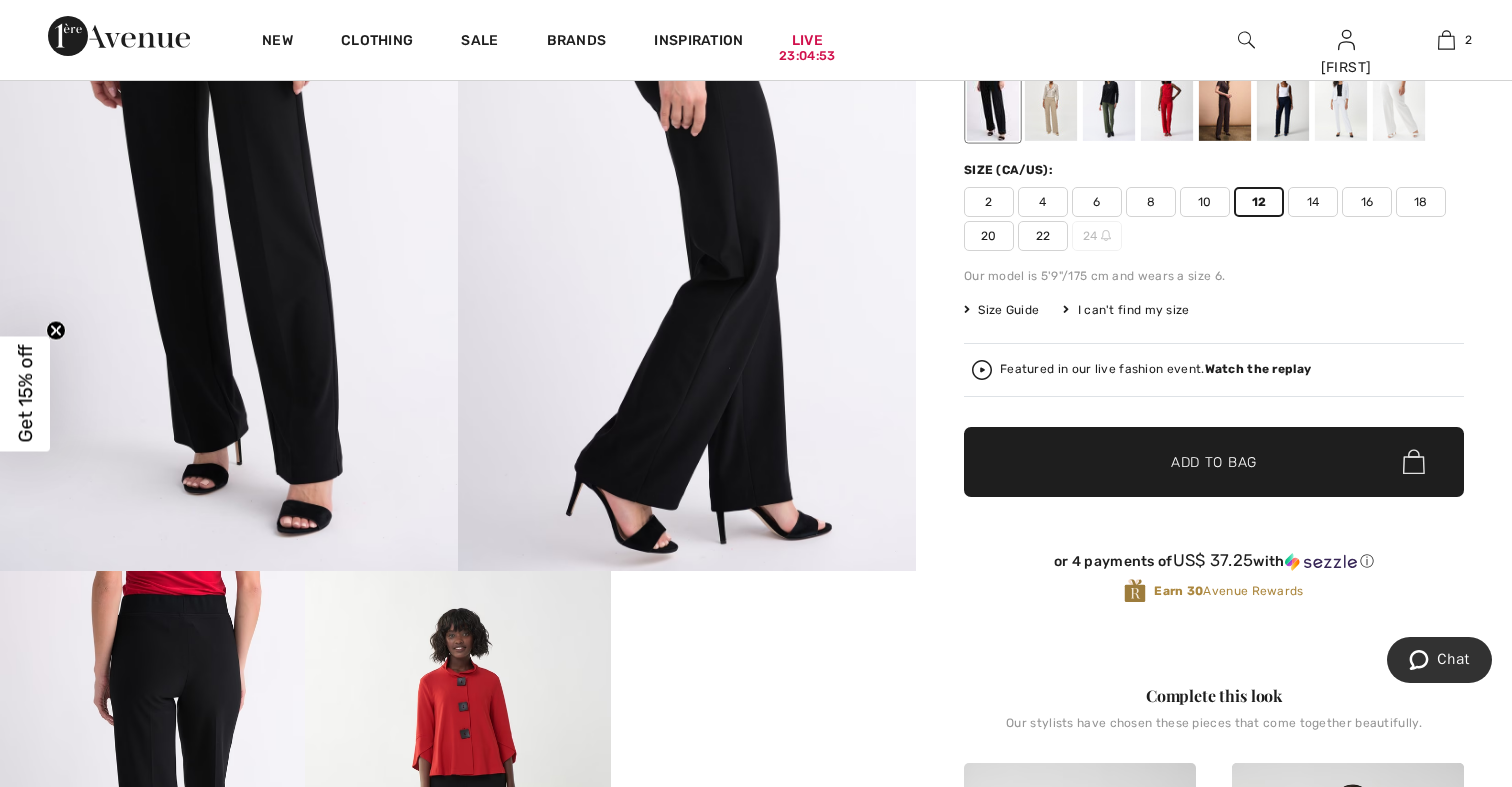 click on "✔ Added to Bag" at bounding box center (1184, 461) 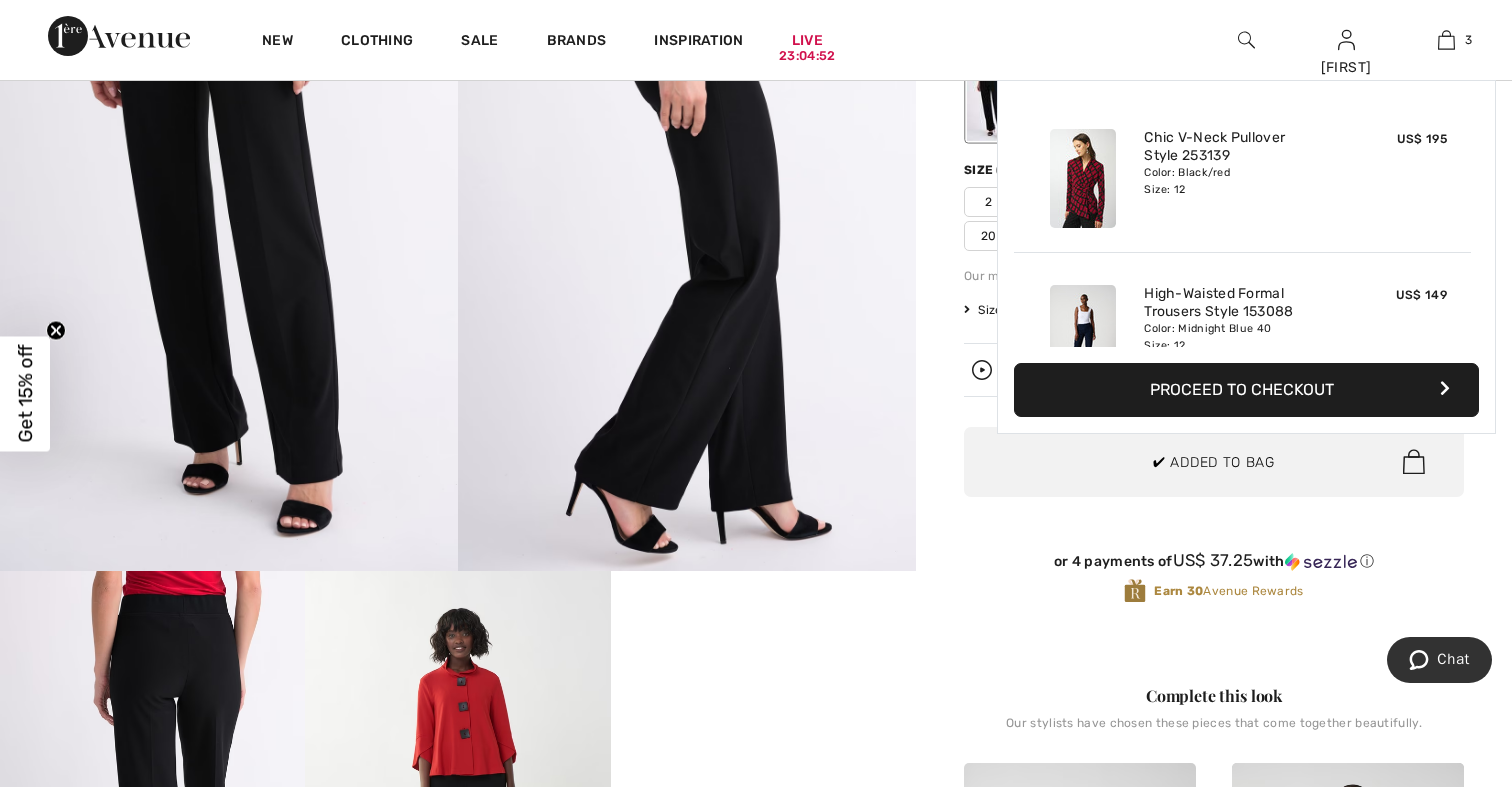 scroll, scrollTop: 218, scrollLeft: 0, axis: vertical 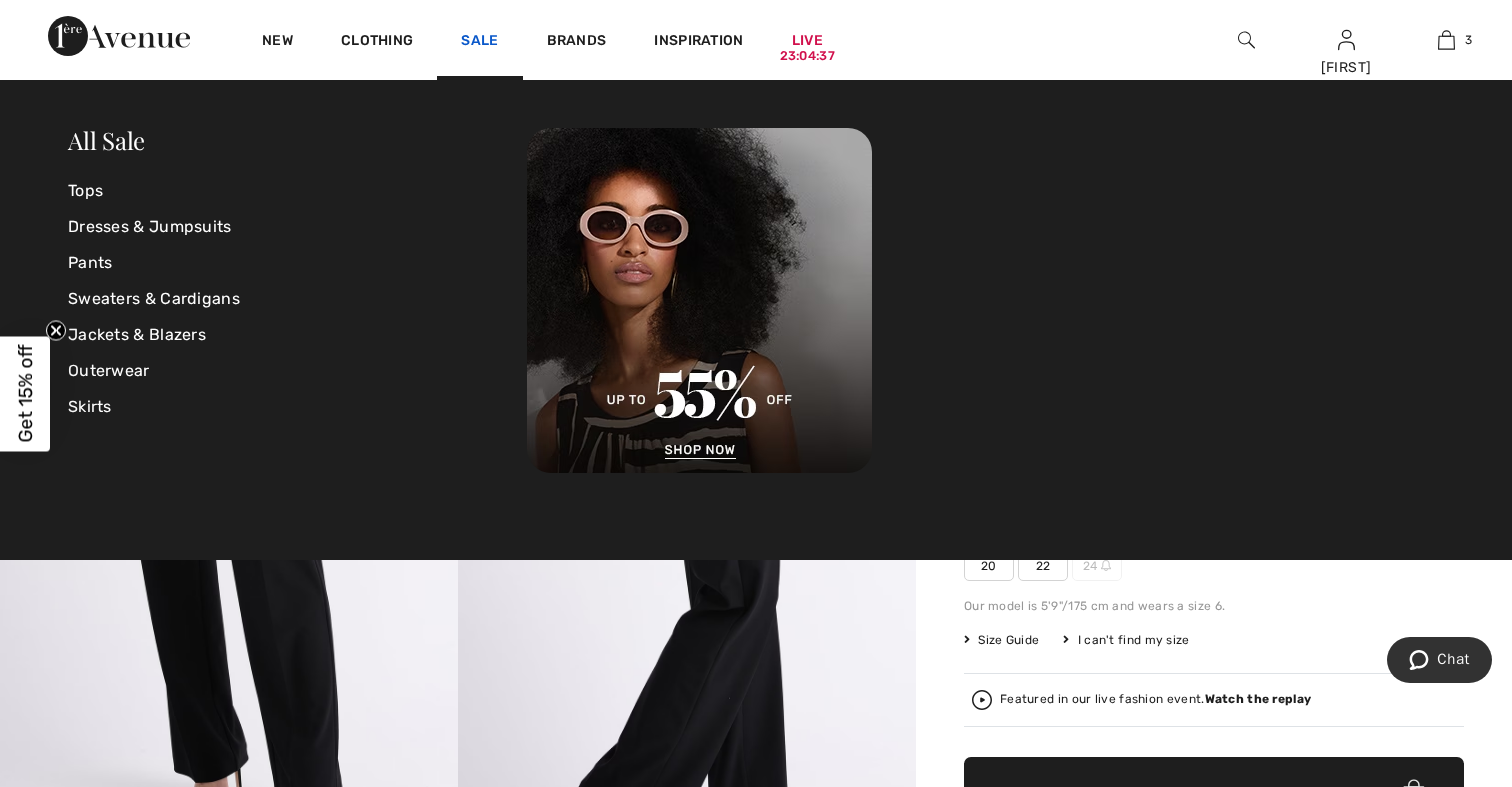 click on "Sale" at bounding box center (479, 42) 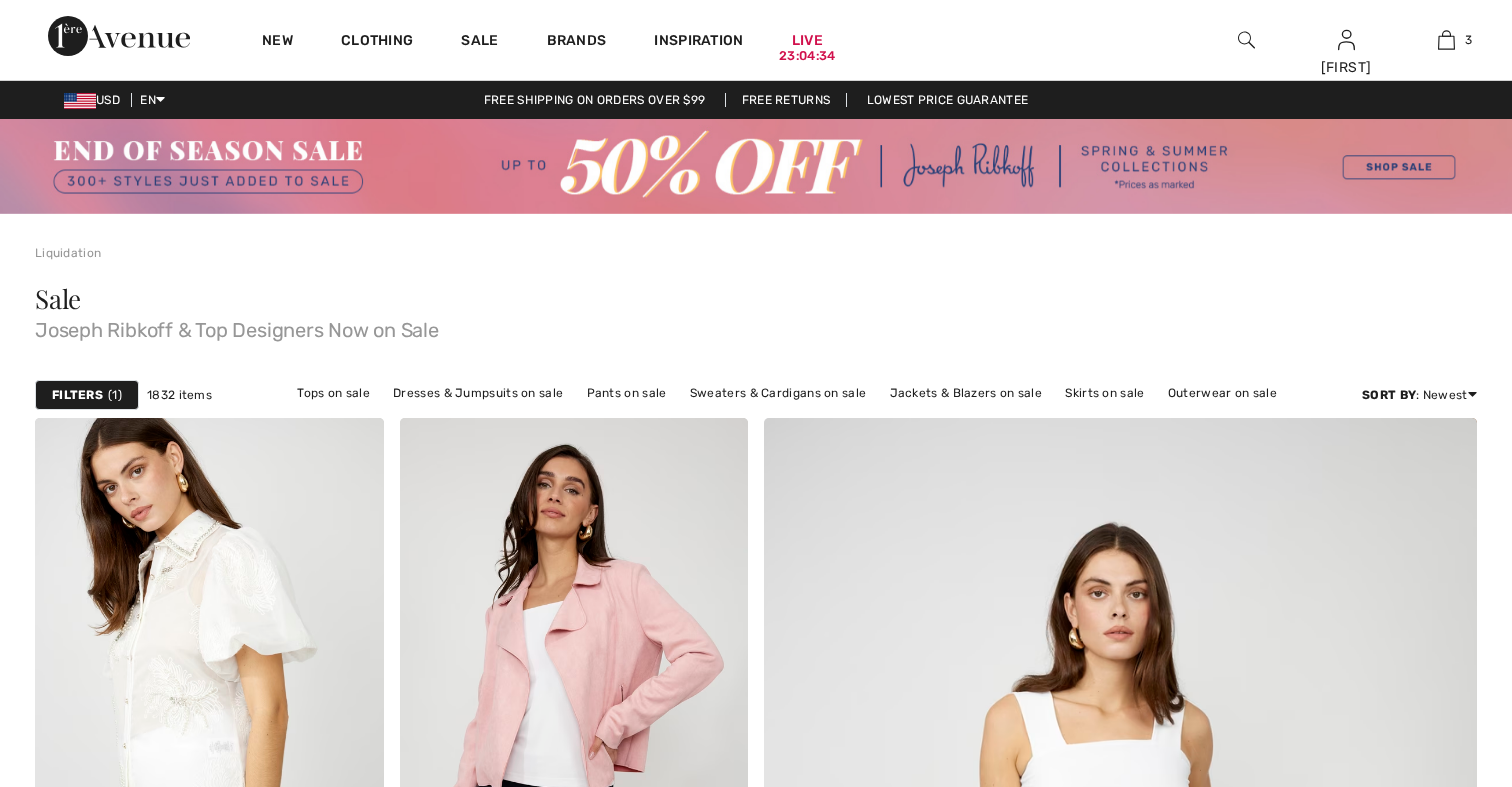 scroll, scrollTop: 441, scrollLeft: 0, axis: vertical 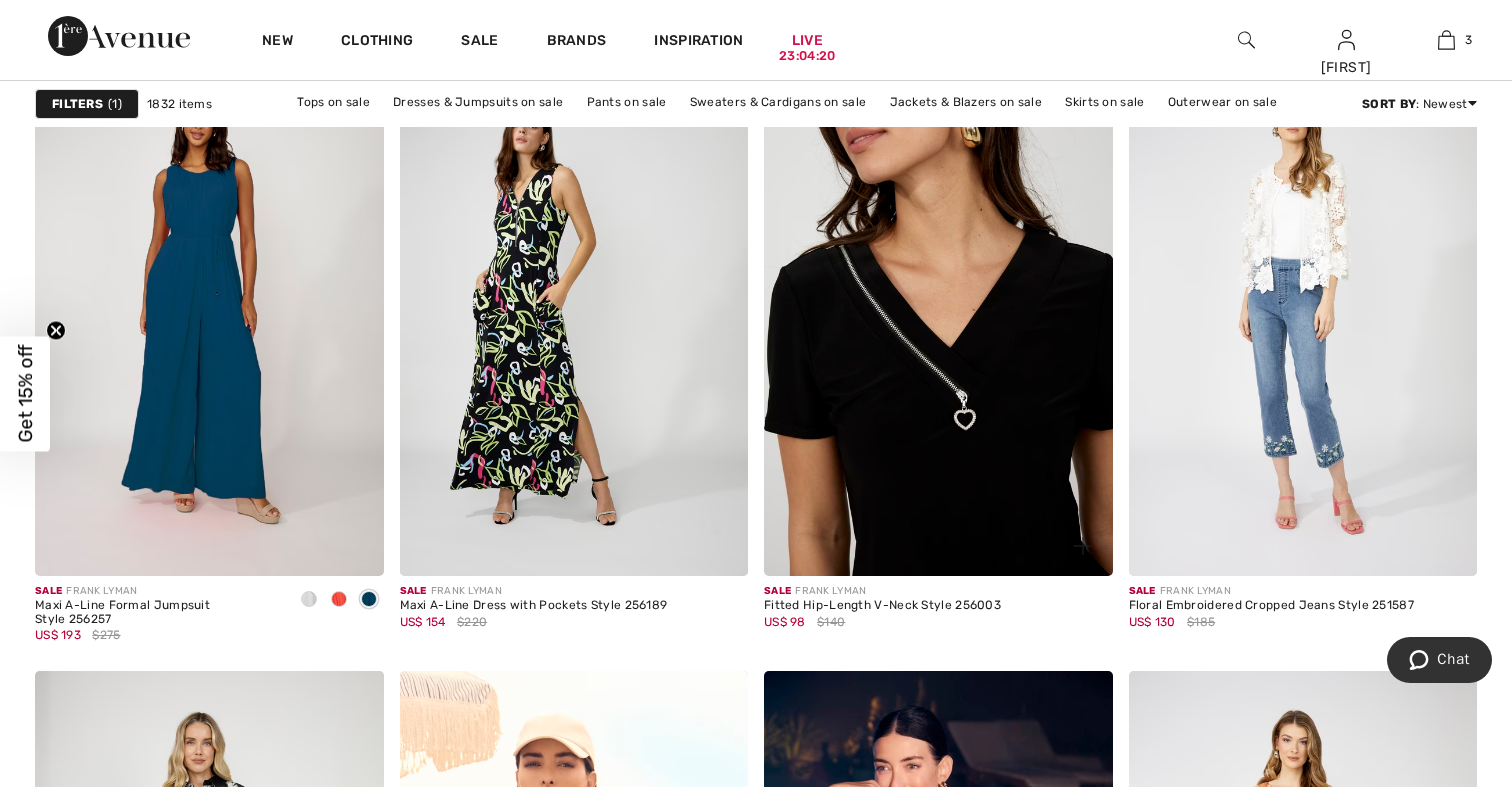 click at bounding box center (938, 314) 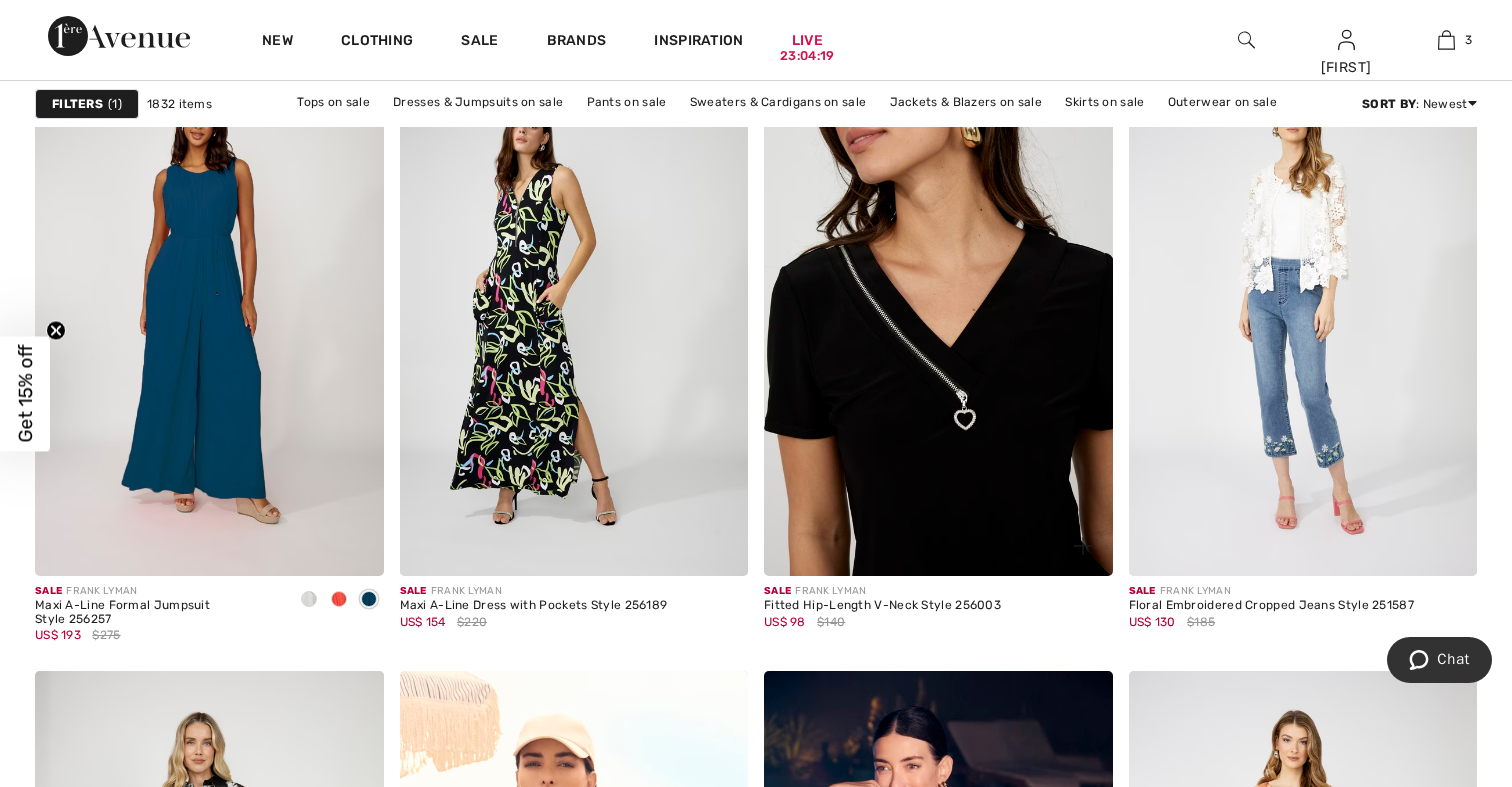 click at bounding box center [938, 314] 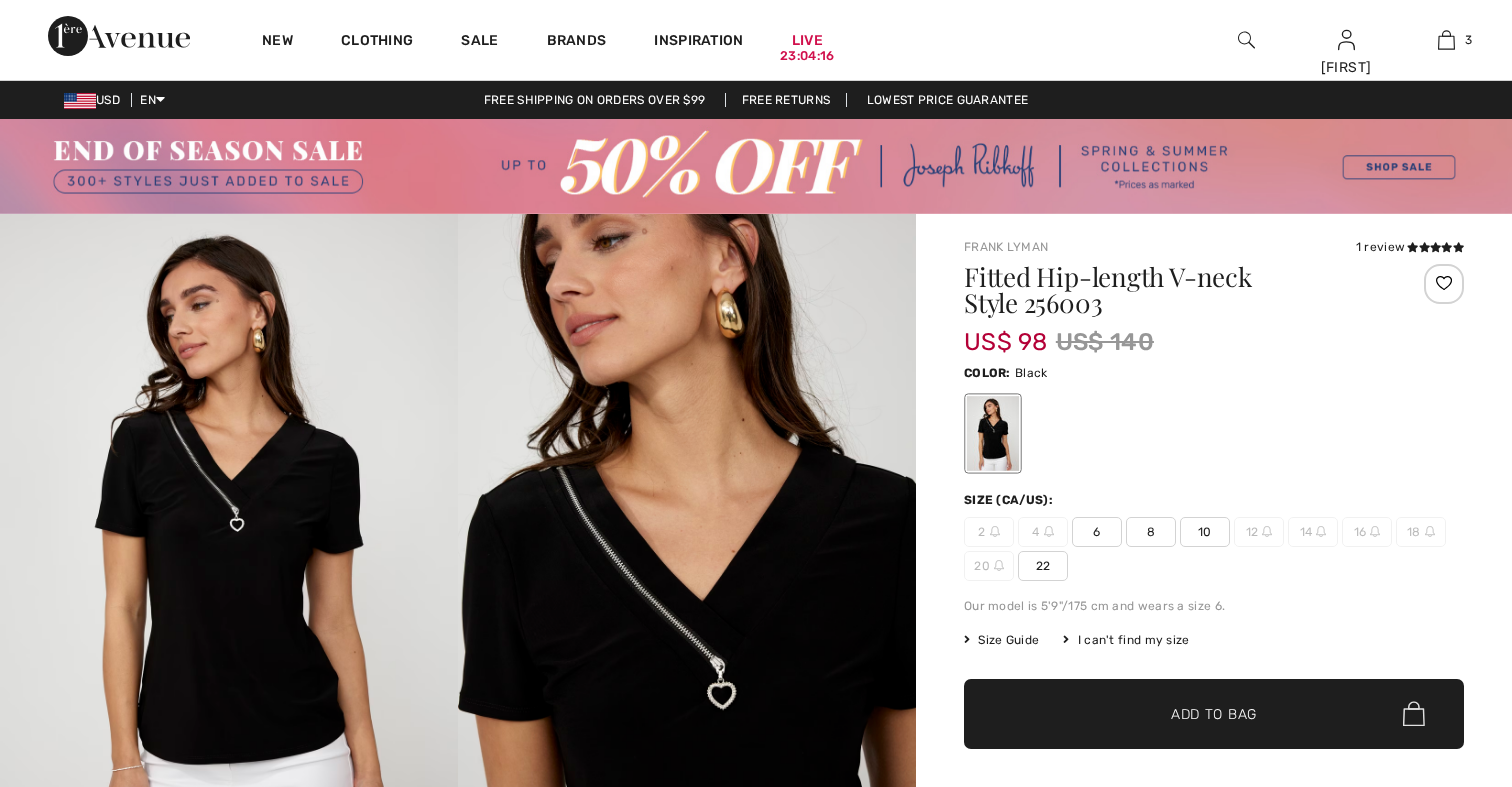 scroll, scrollTop: 0, scrollLeft: 0, axis: both 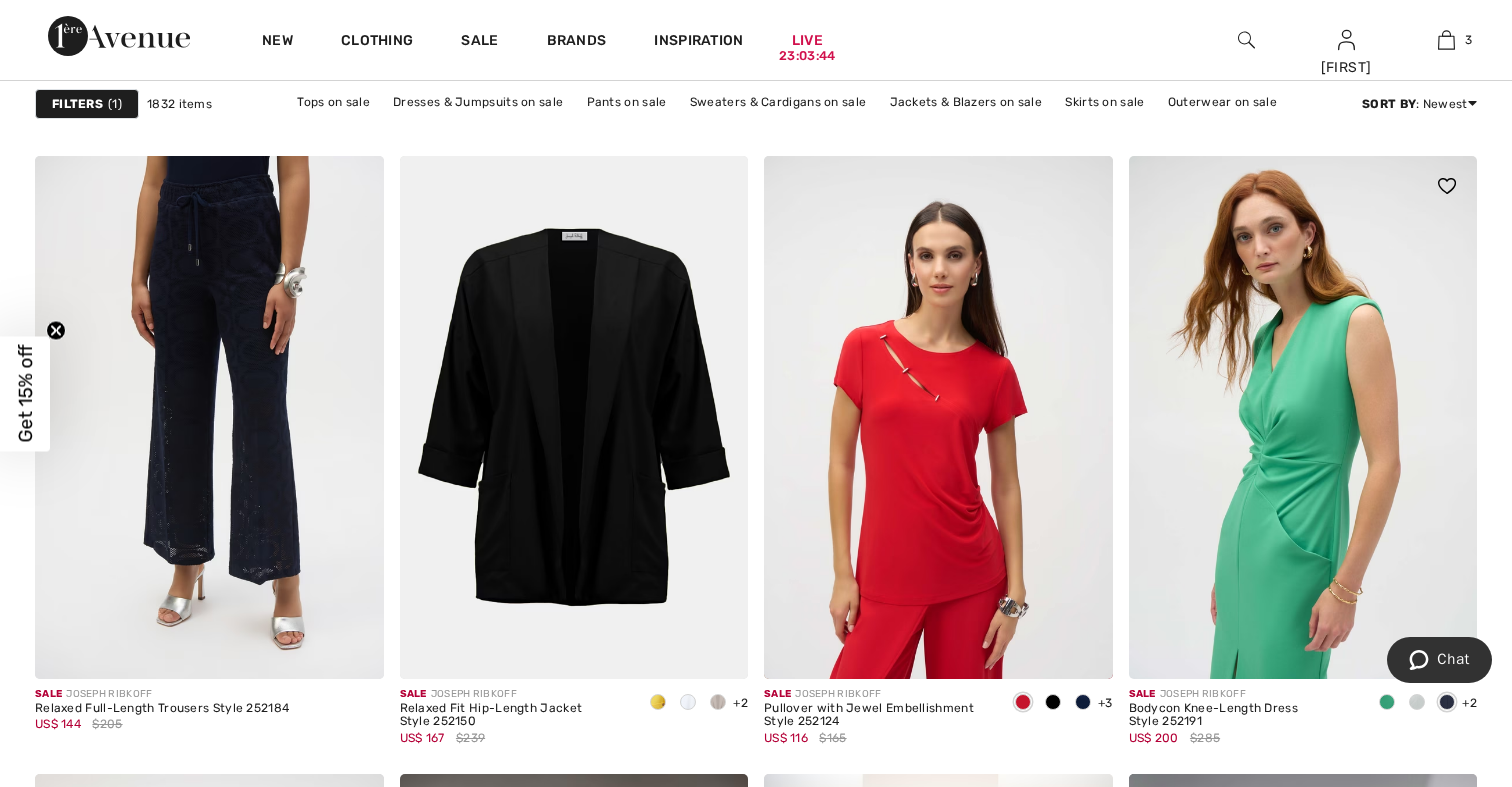 click at bounding box center [1303, 417] 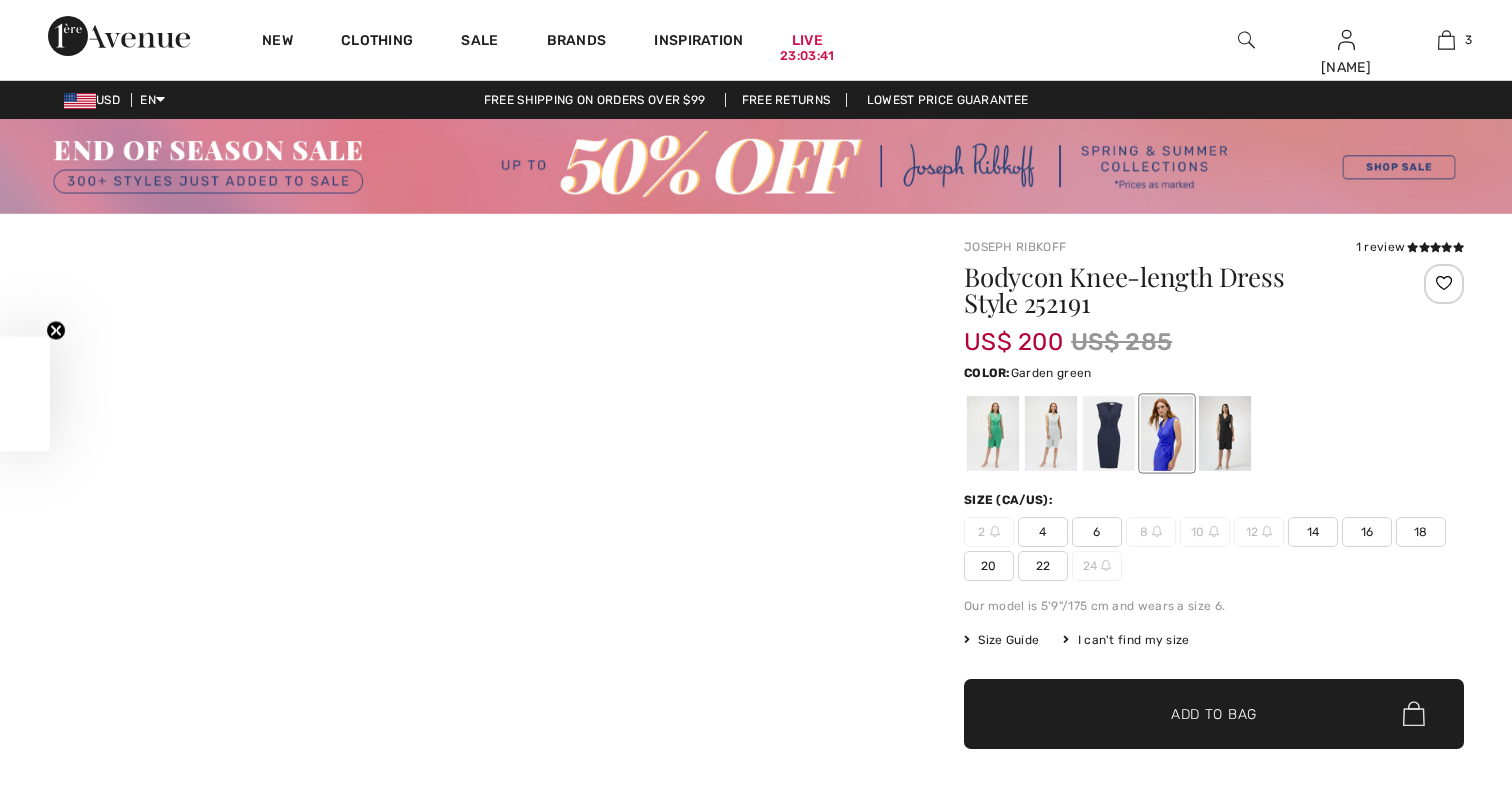 checkbox on "true" 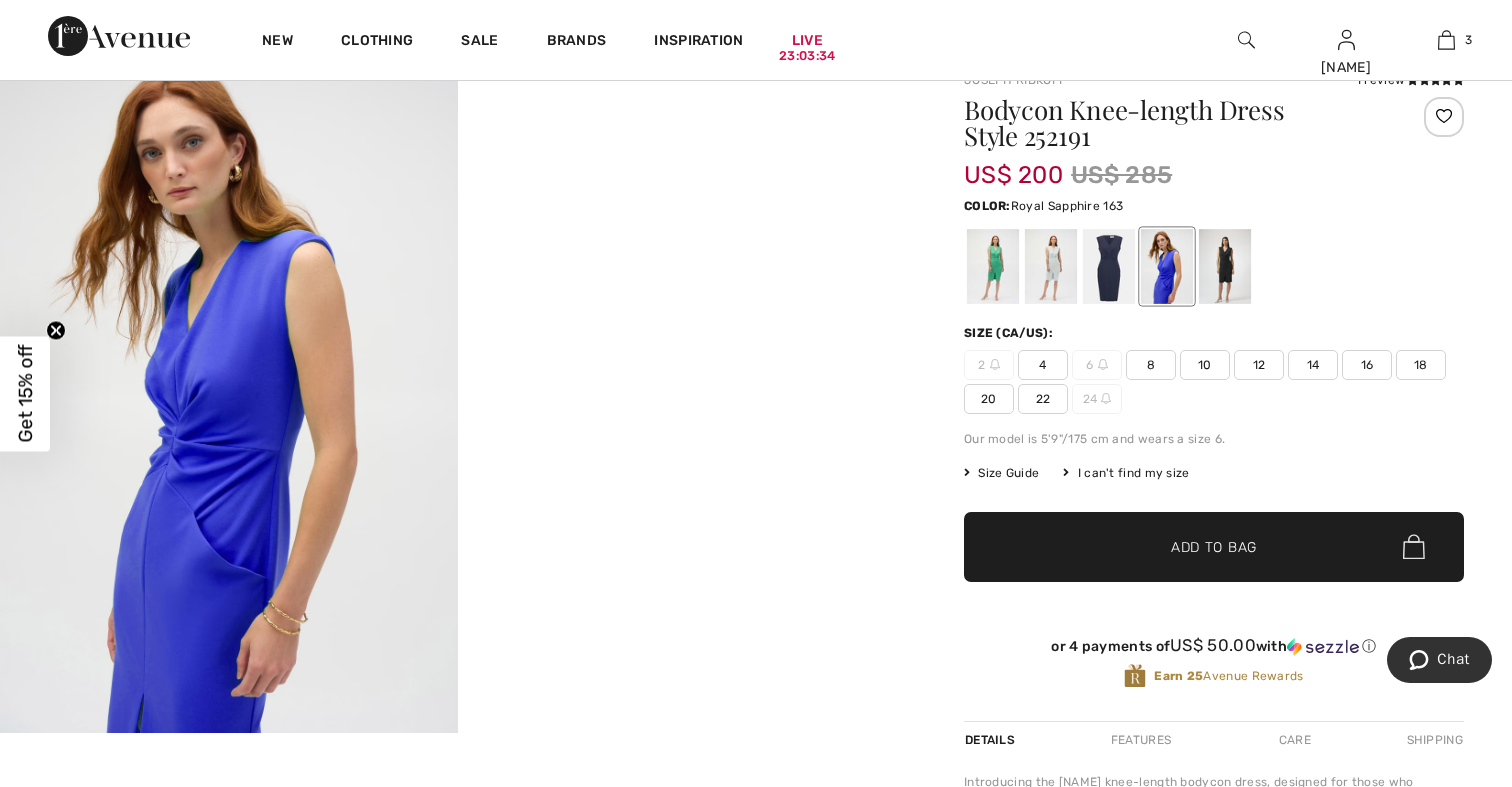 scroll, scrollTop: 175, scrollLeft: 0, axis: vertical 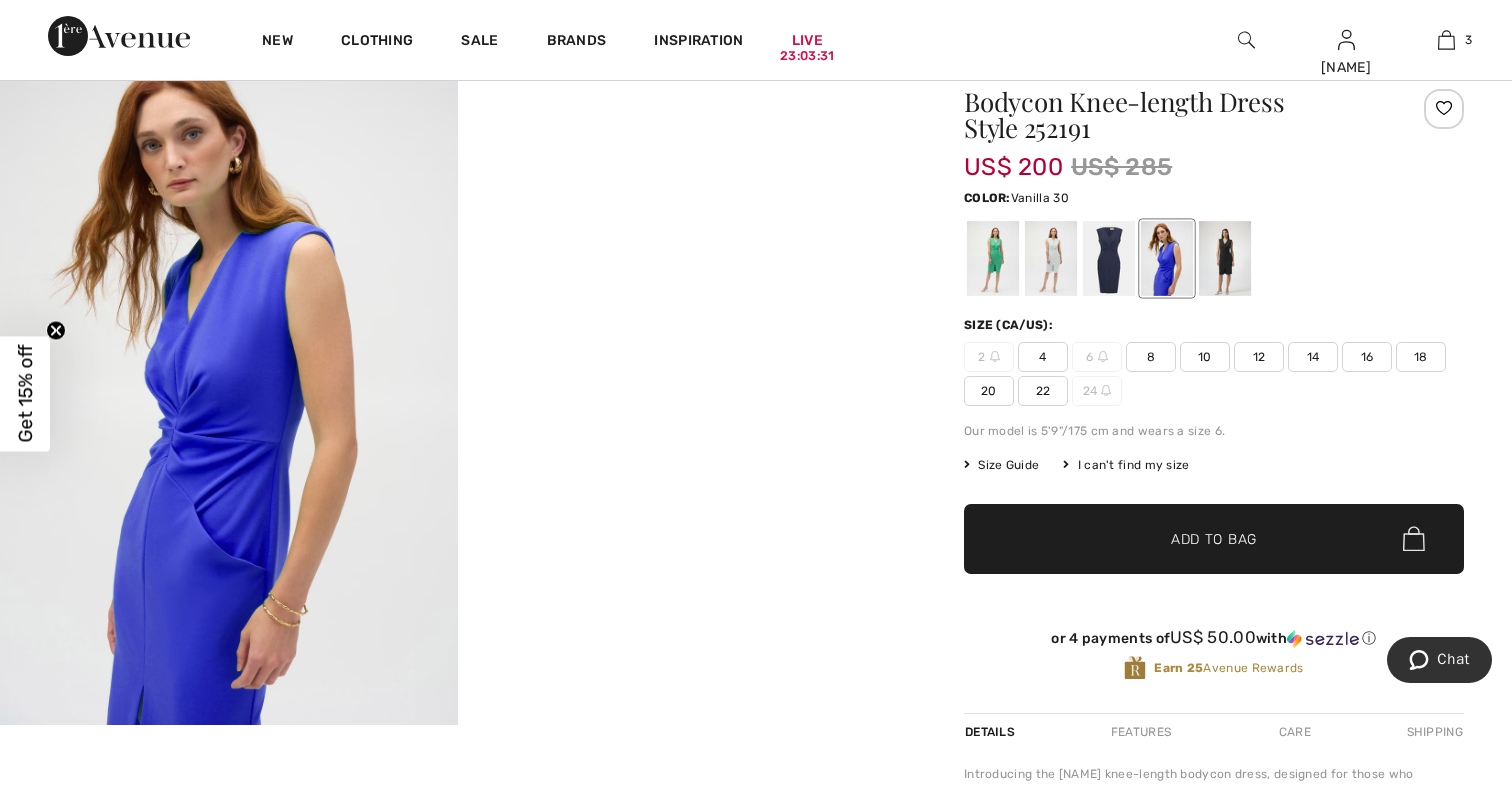 click at bounding box center (1051, 258) 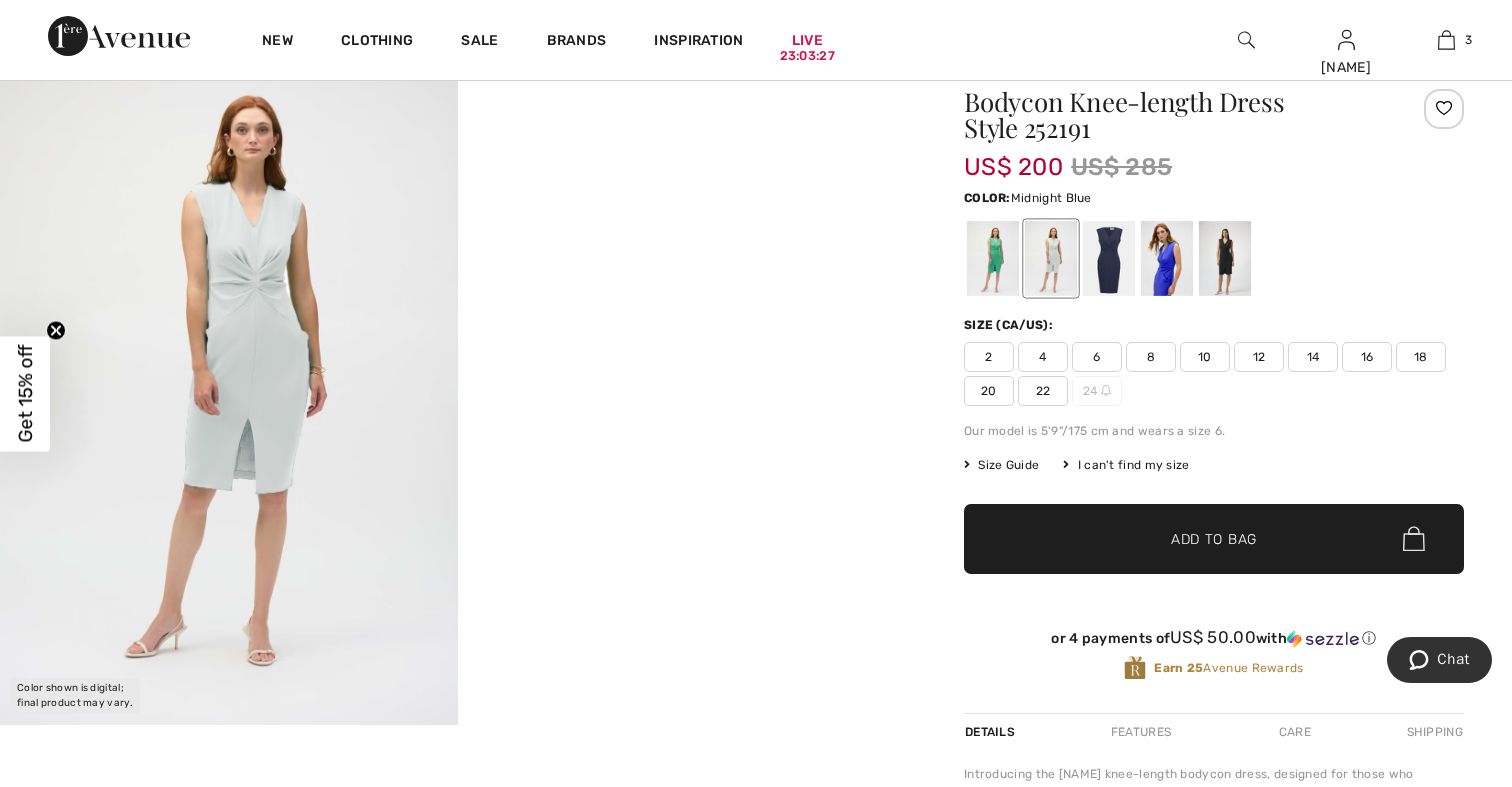 click at bounding box center [1109, 258] 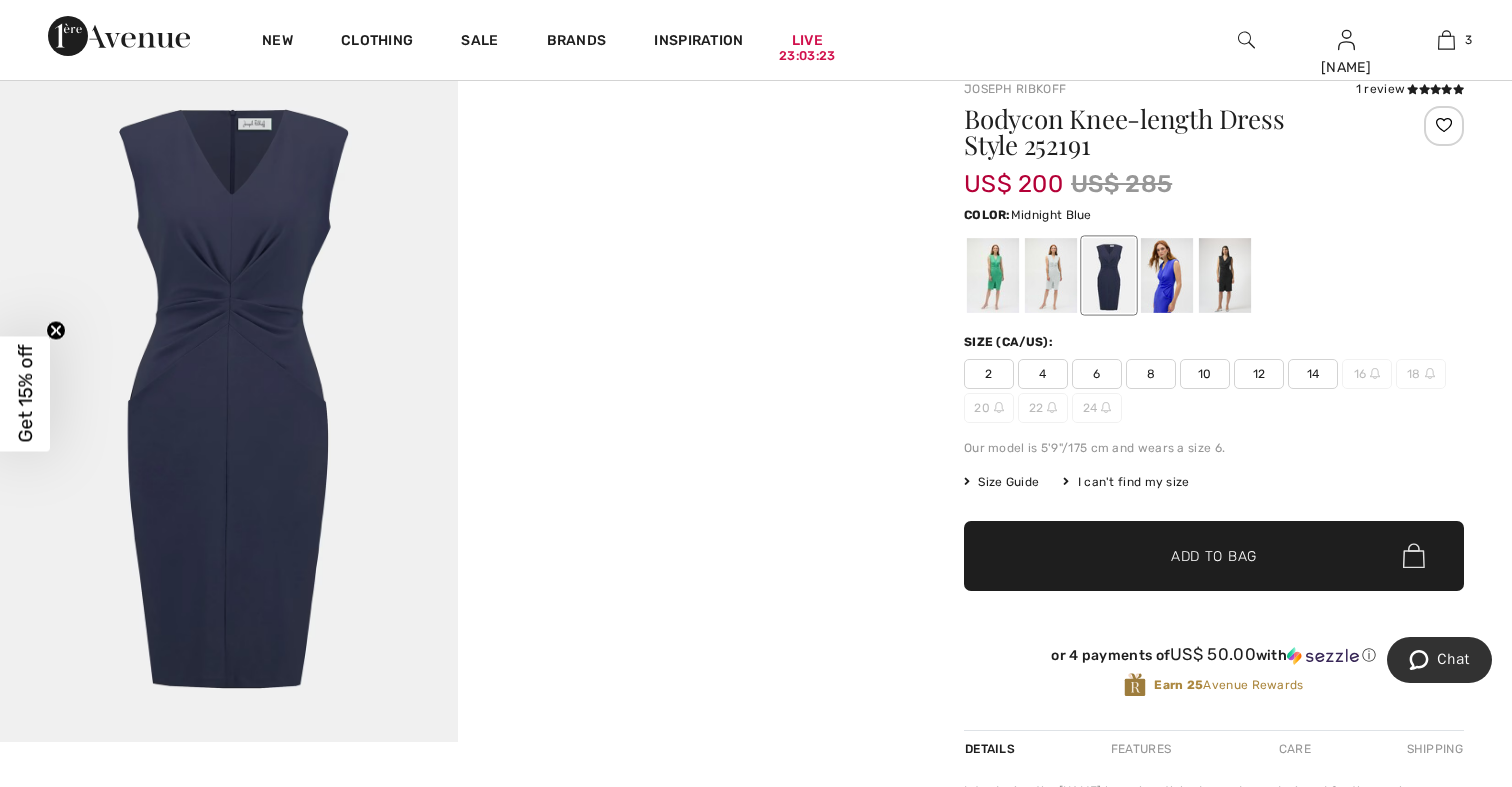 scroll, scrollTop: 158, scrollLeft: 0, axis: vertical 